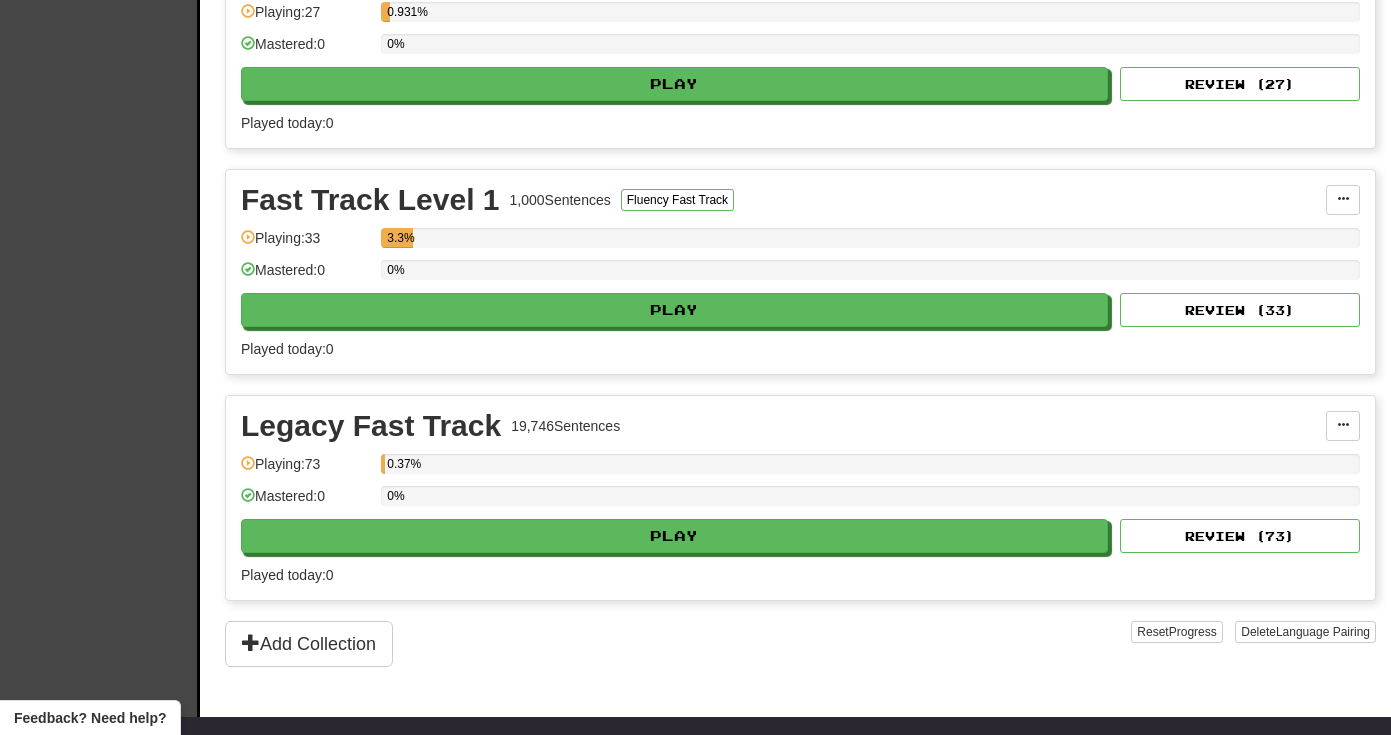 scroll, scrollTop: 742, scrollLeft: 0, axis: vertical 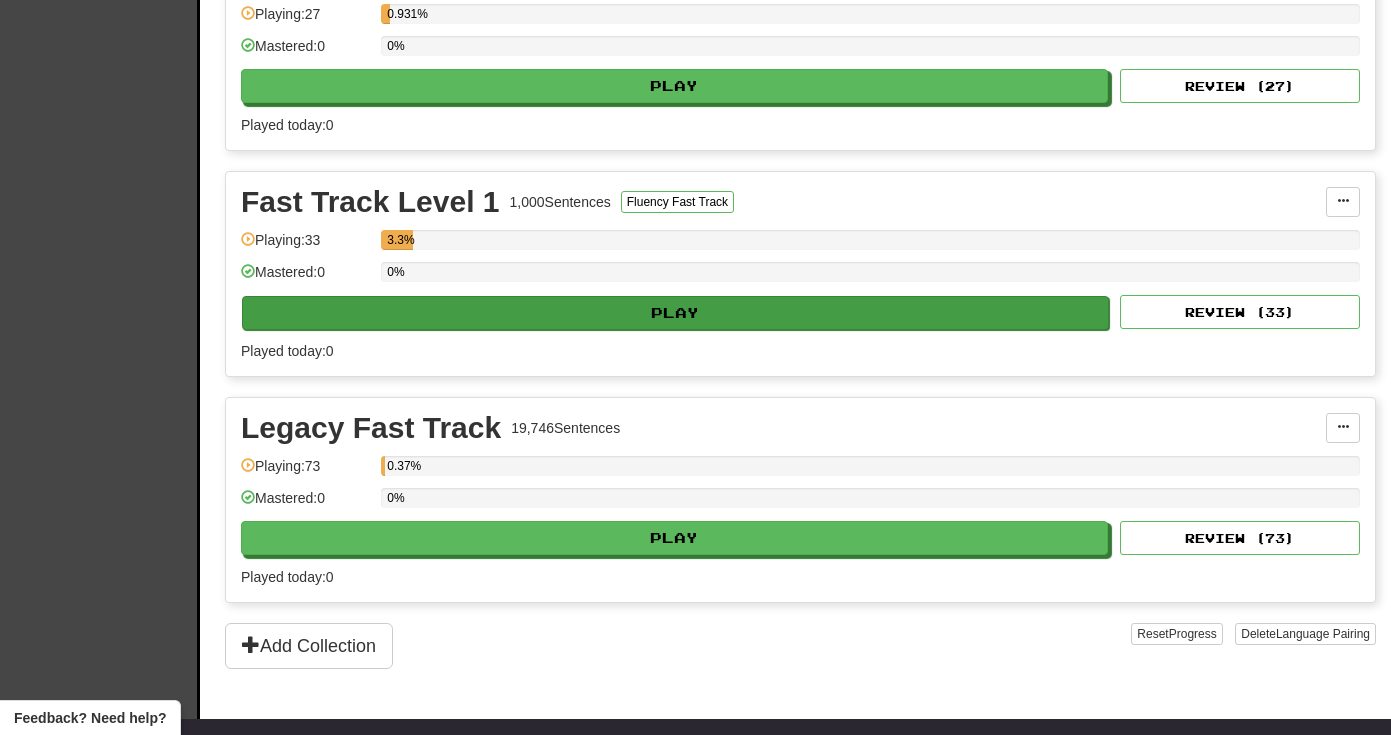 click on "Play" at bounding box center [675, 313] 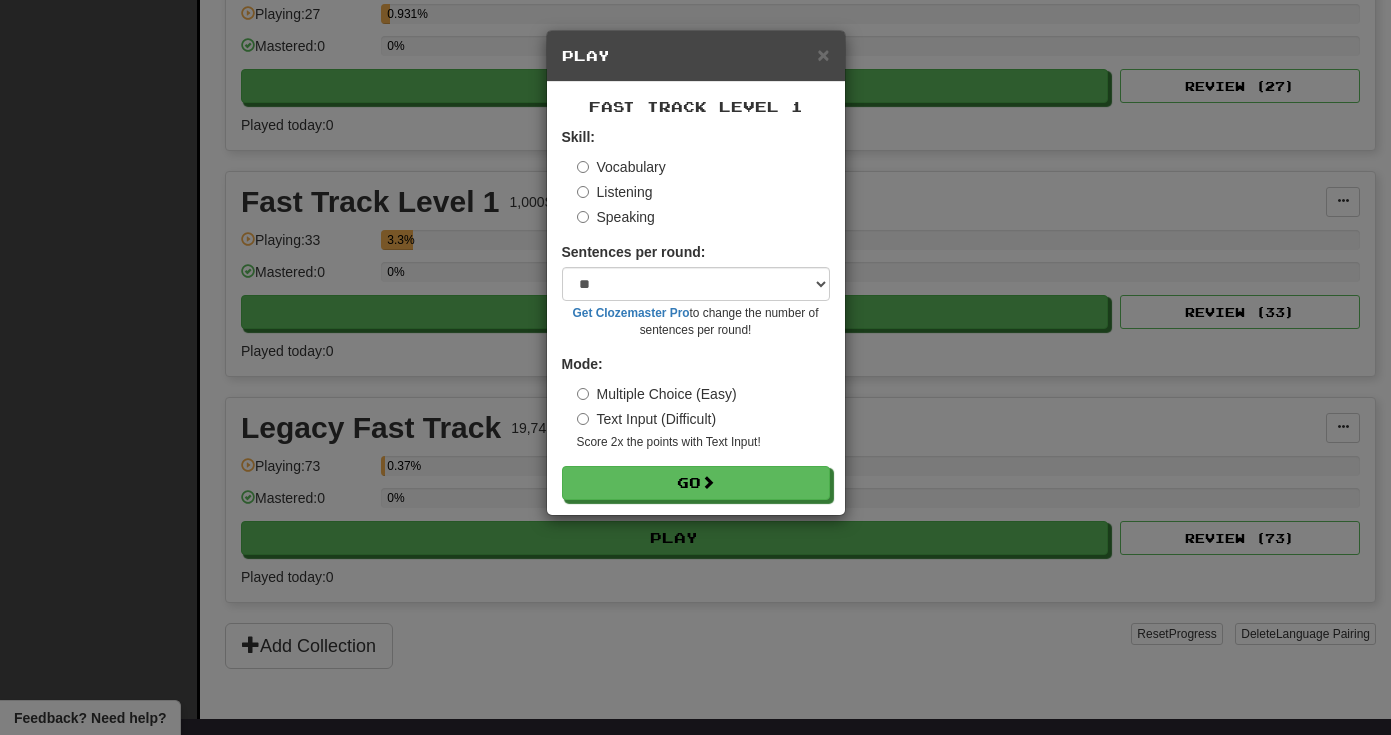 click on "Speaking" at bounding box center [616, 217] 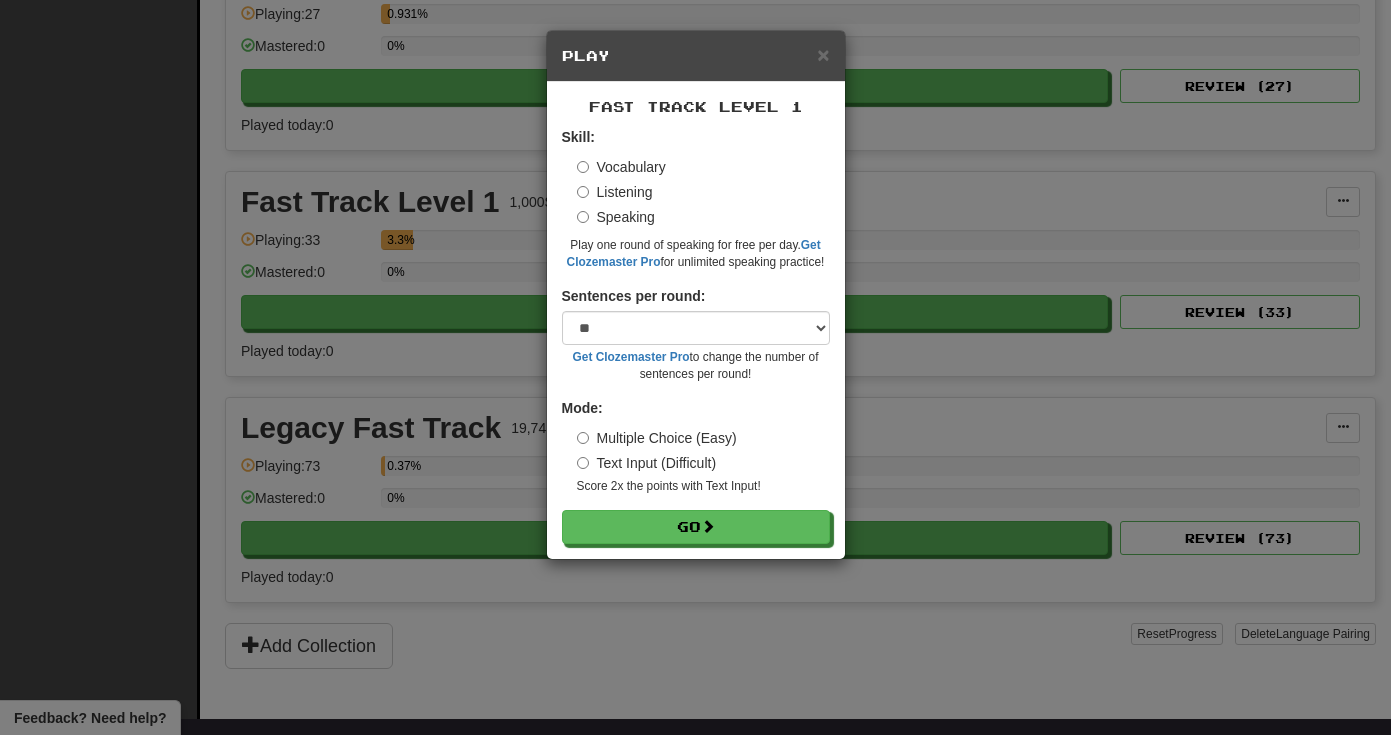 click on "Listening" at bounding box center [615, 192] 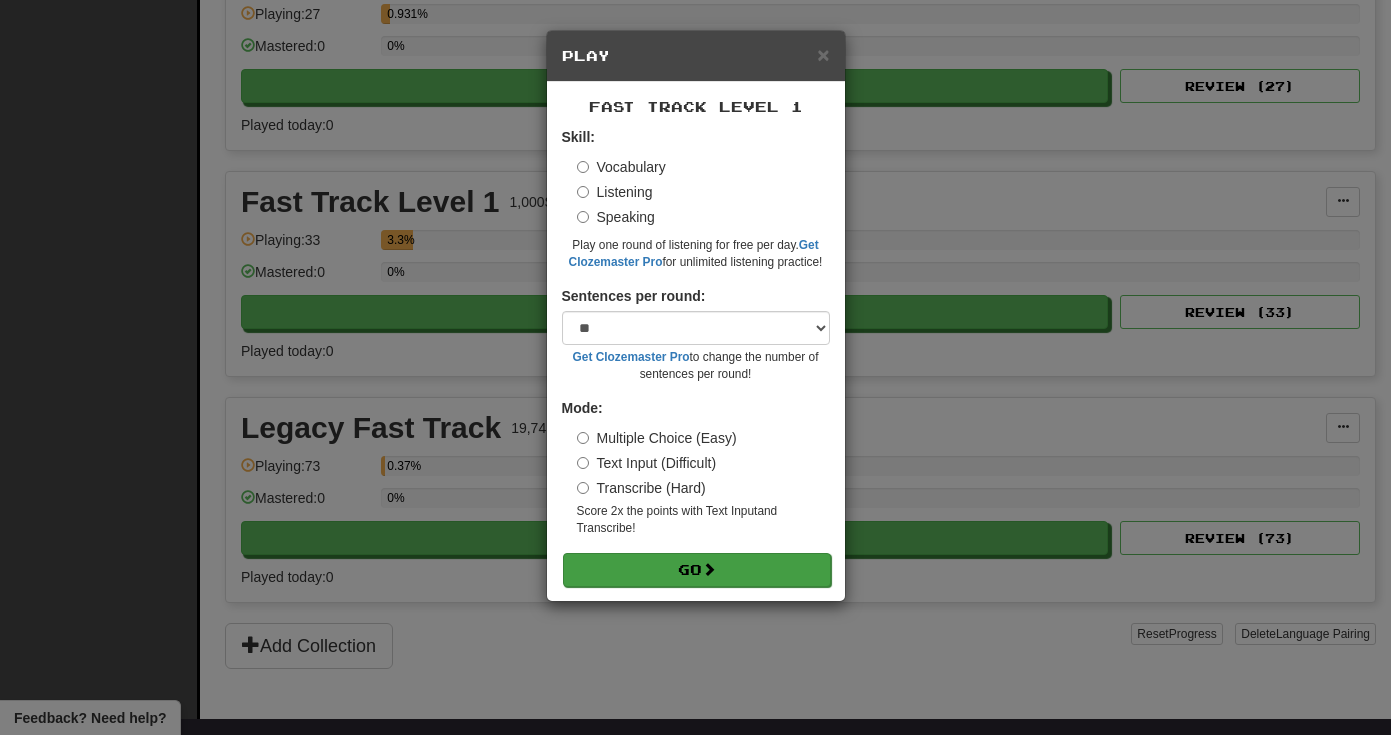 click on "Go" at bounding box center (697, 570) 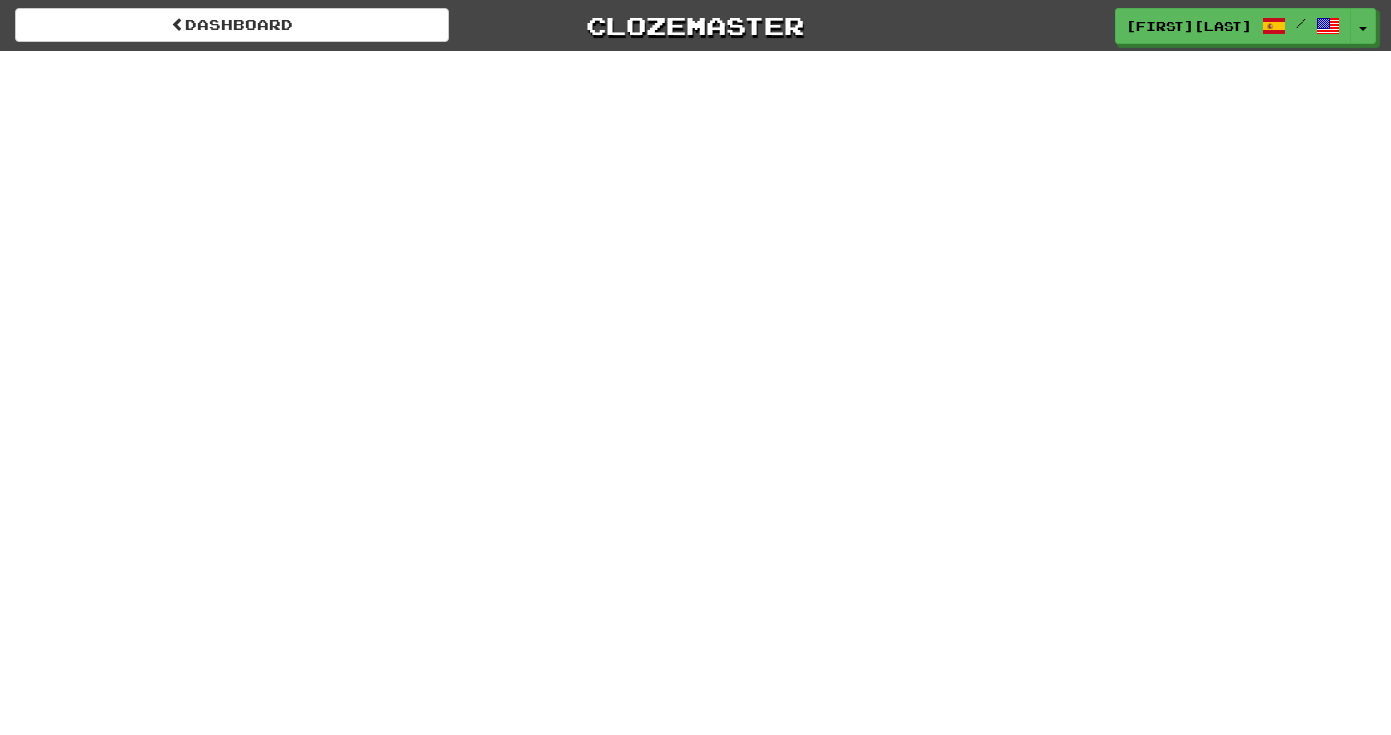 scroll, scrollTop: 0, scrollLeft: 0, axis: both 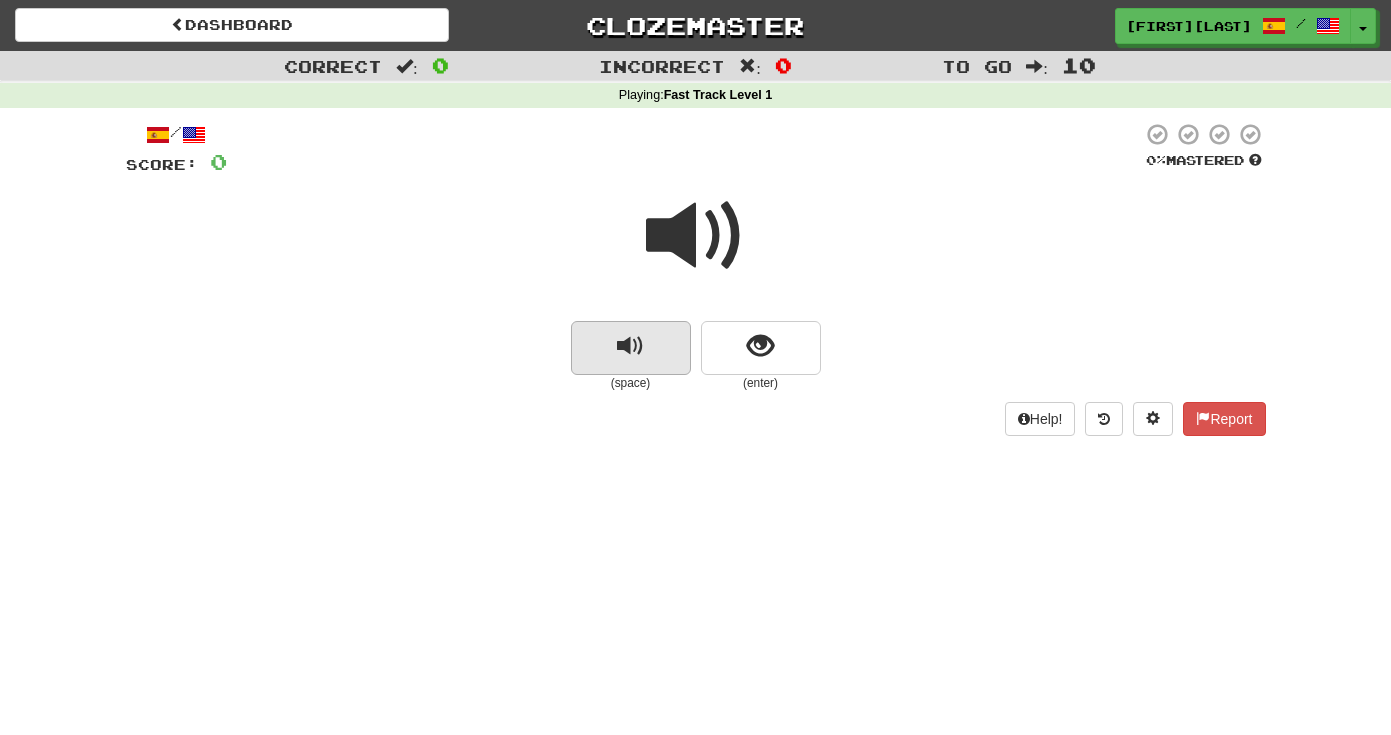 click at bounding box center (631, 348) 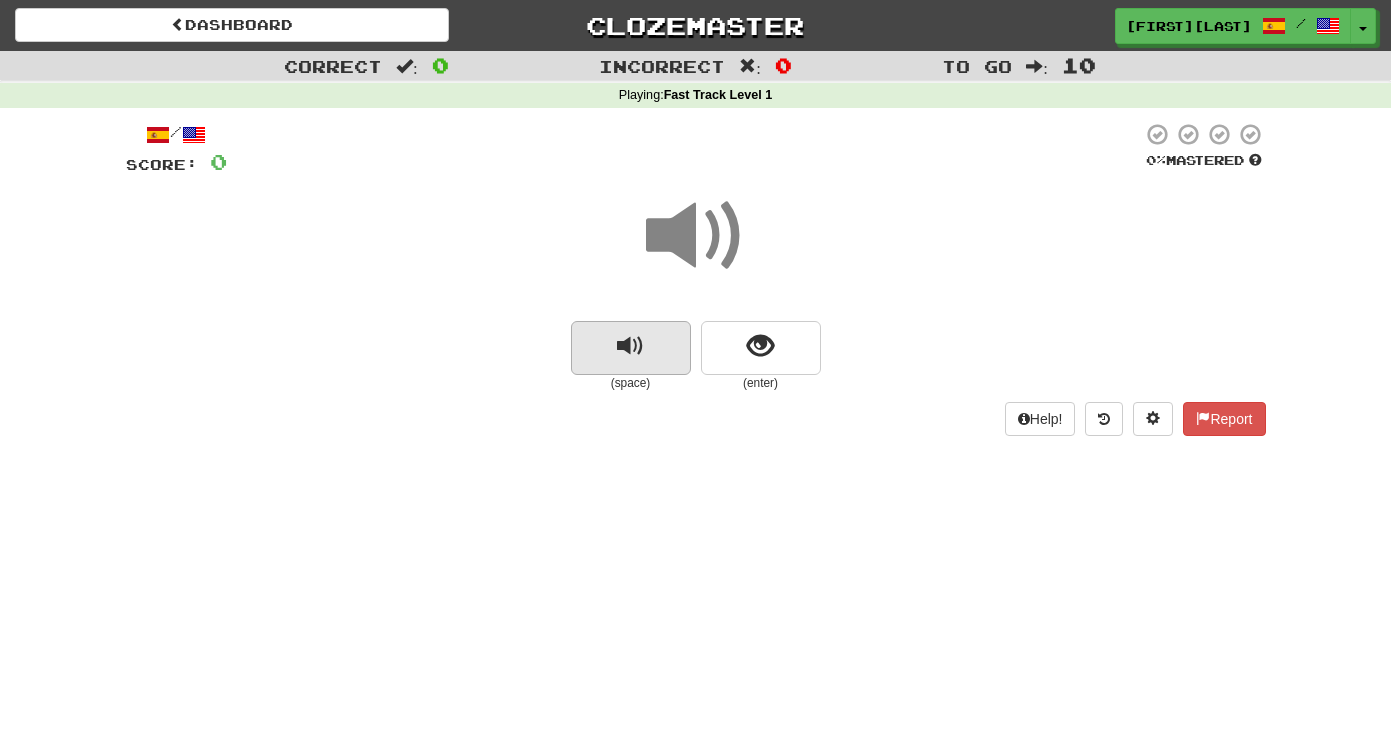 click at bounding box center (631, 348) 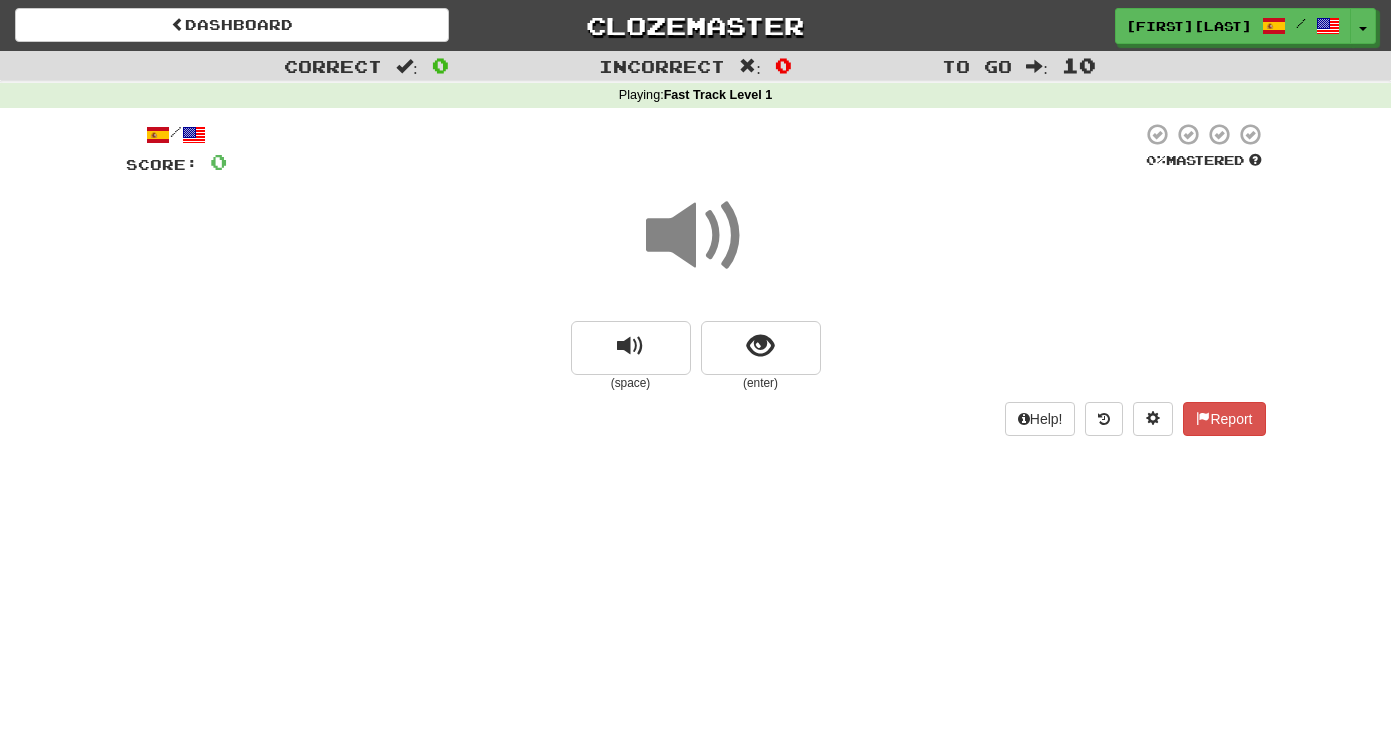 click on "(enter)" at bounding box center (761, 383) 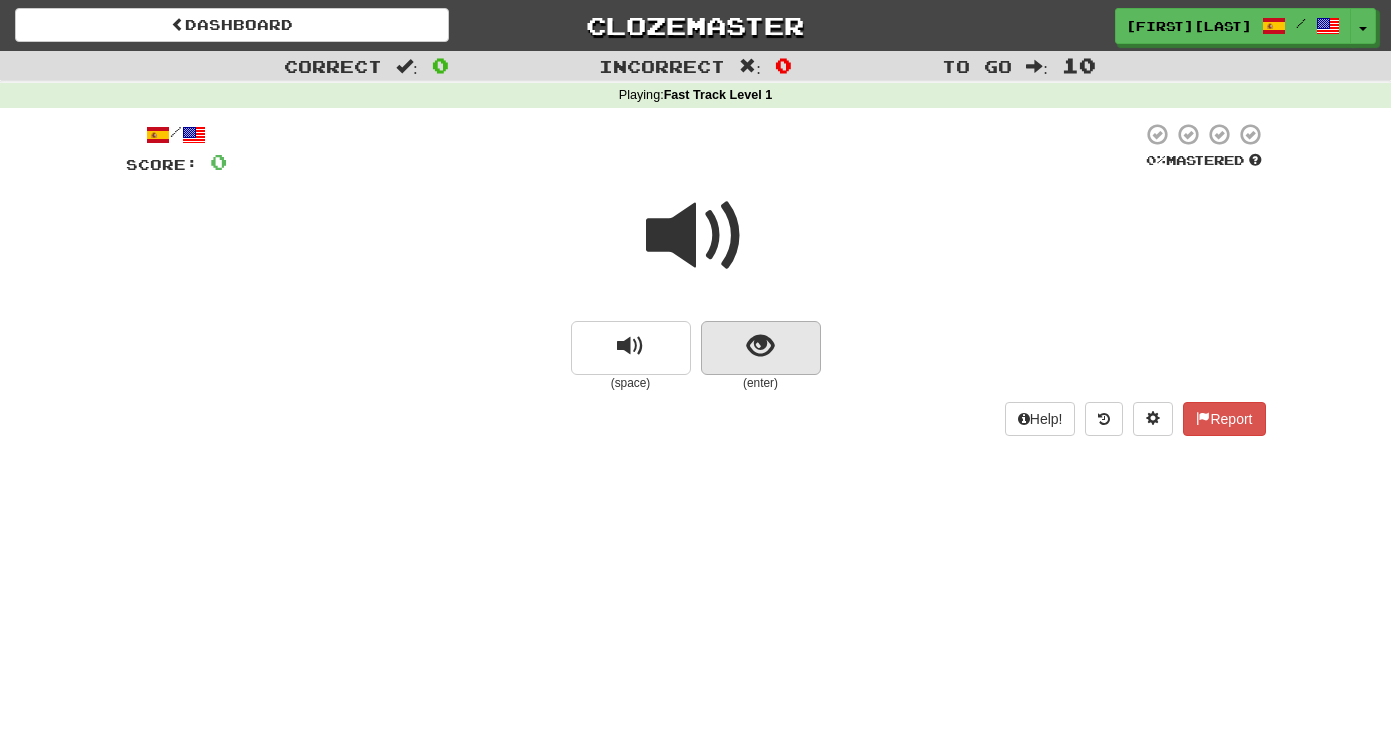 click at bounding box center (761, 348) 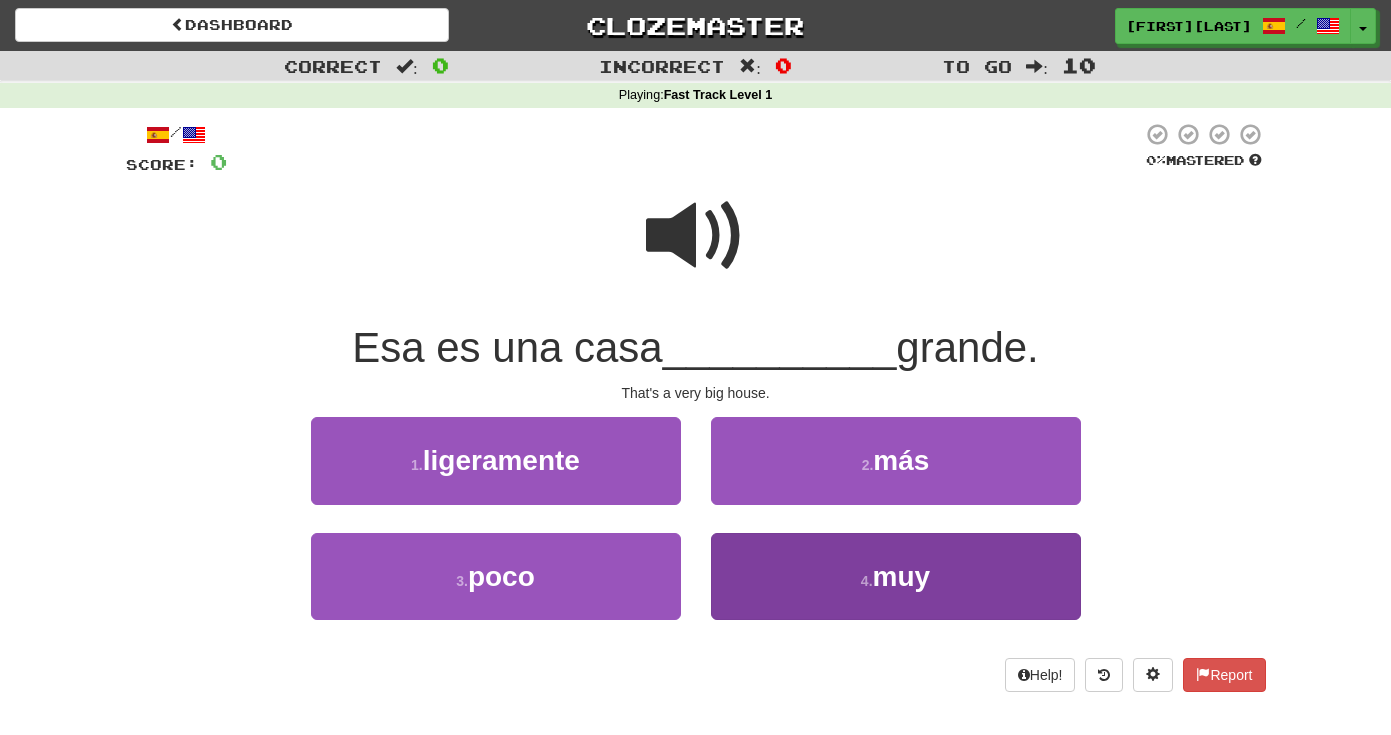 click on "4 .  muy" at bounding box center [896, 576] 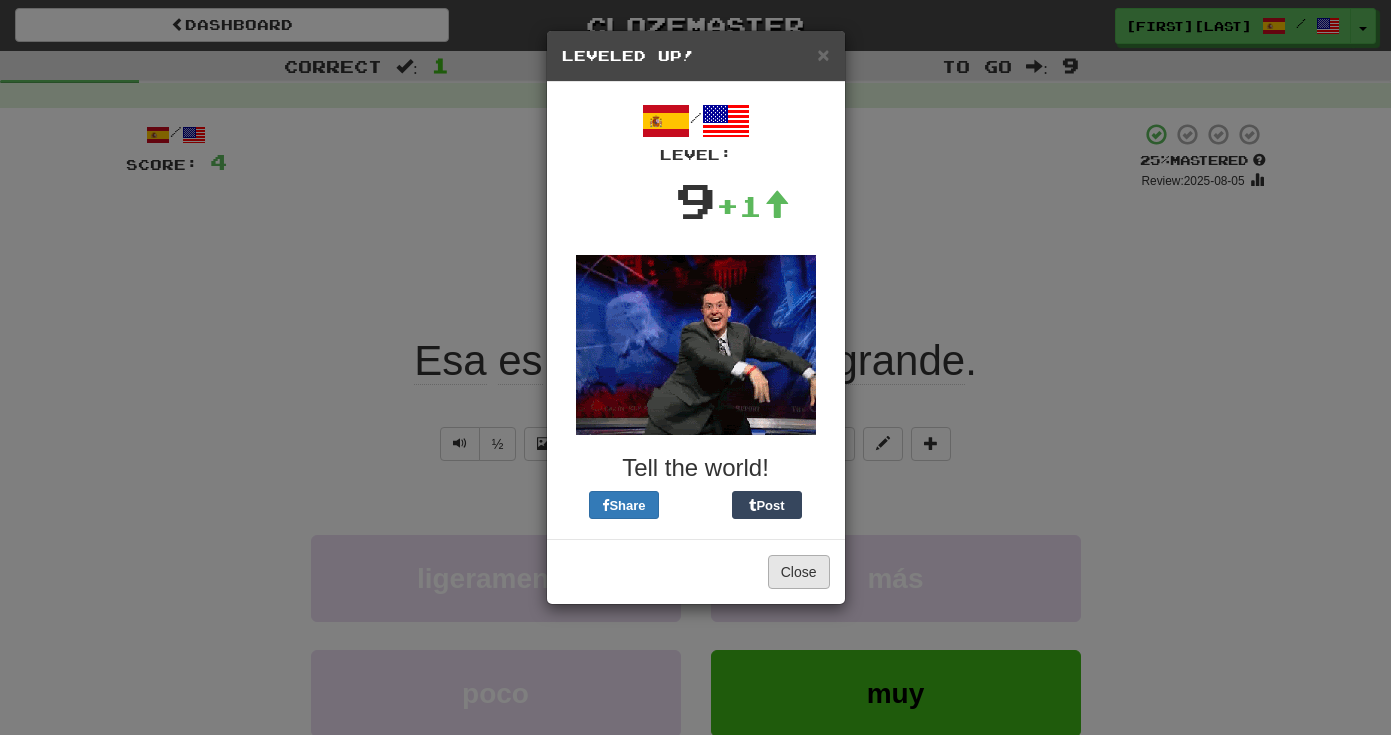 click on "Close" at bounding box center [799, 572] 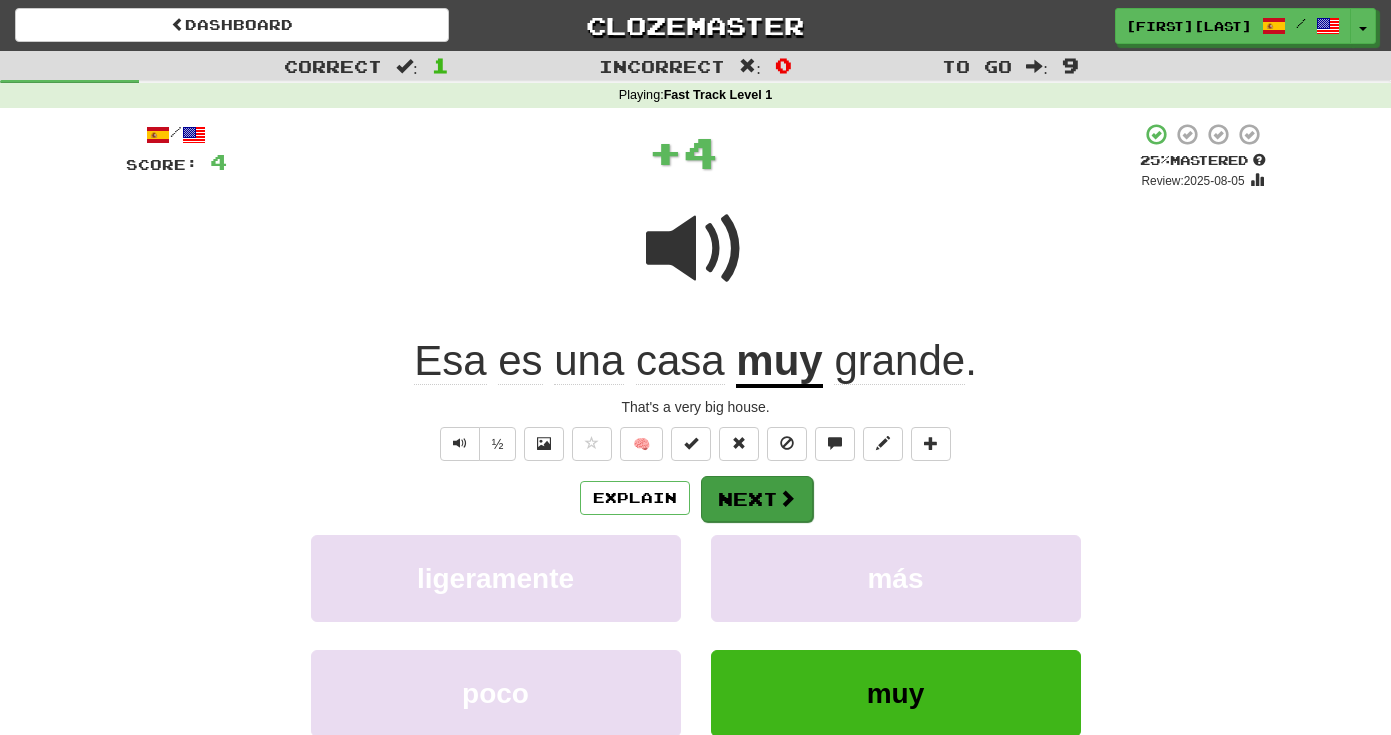 click at bounding box center [787, 498] 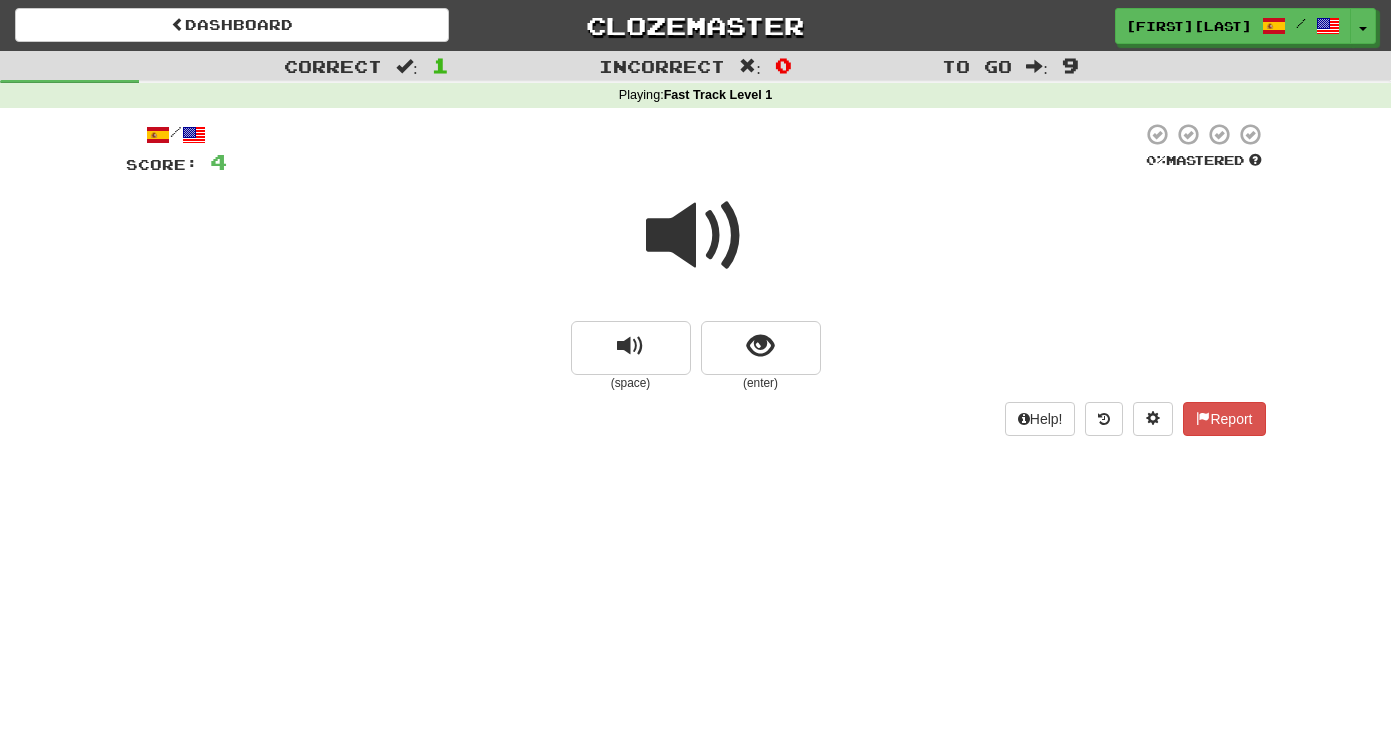 click at bounding box center [696, 236] 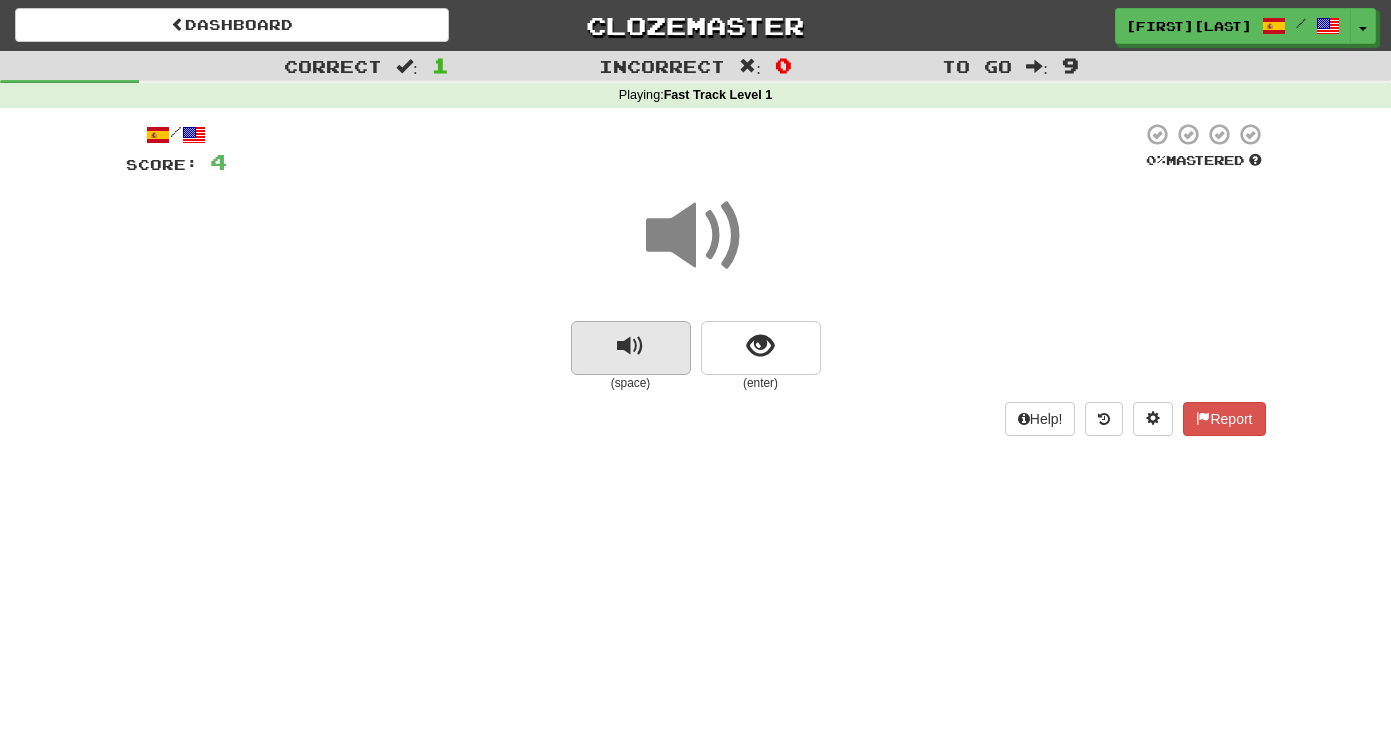 click at bounding box center (631, 348) 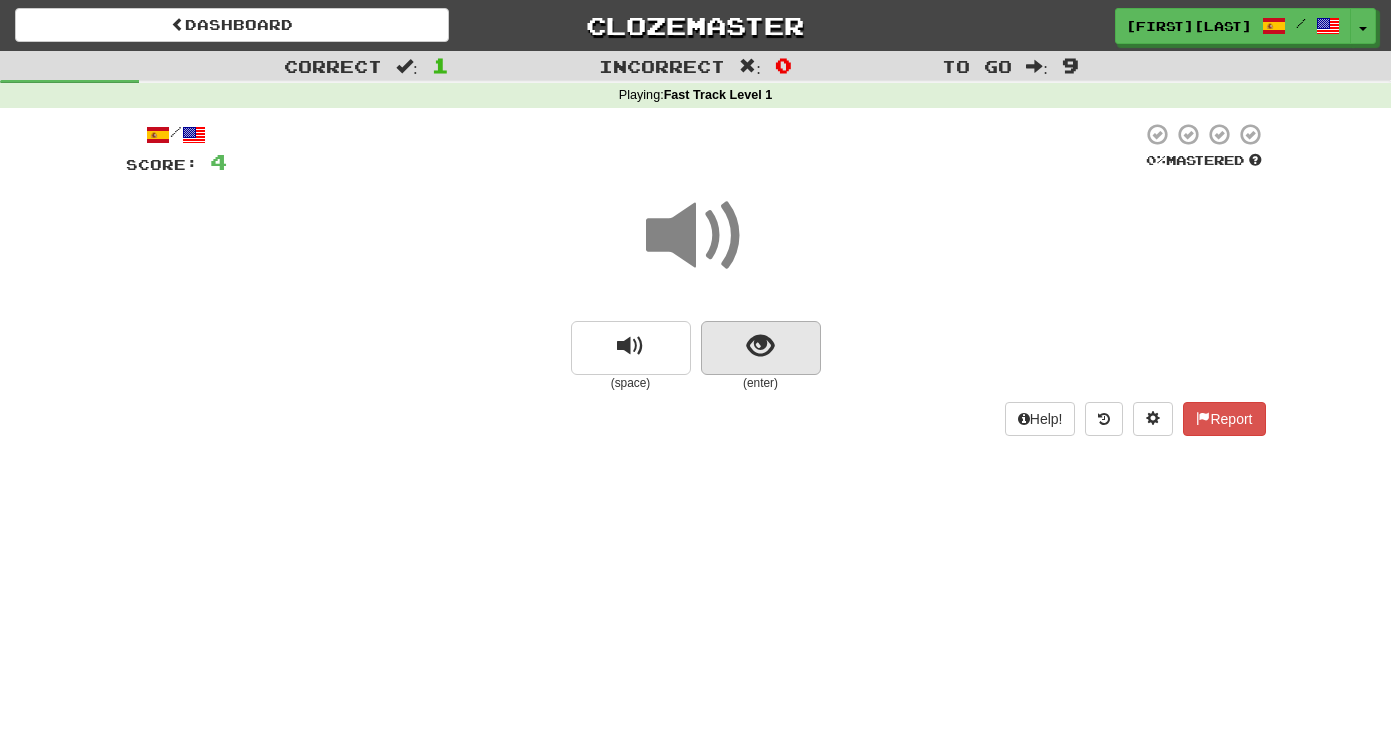 click at bounding box center (760, 346) 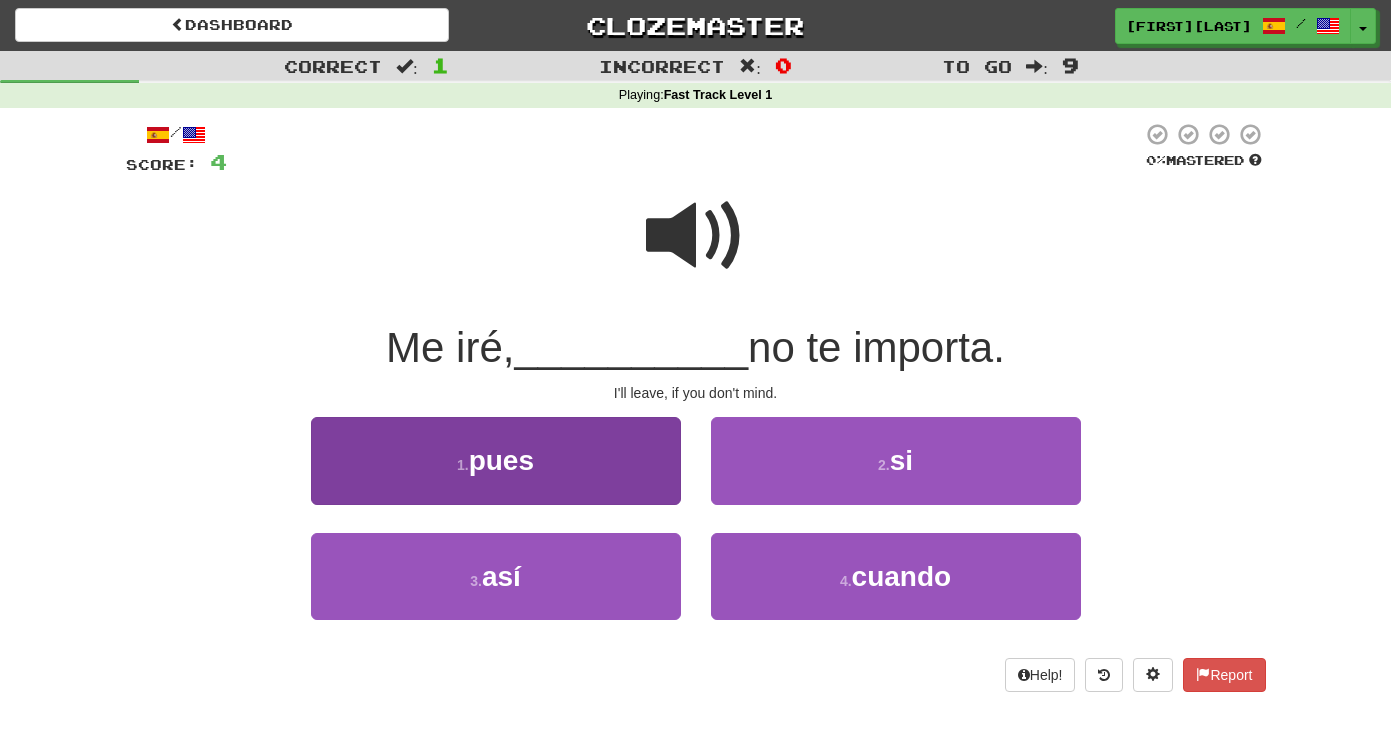 click on "1 .  pues" at bounding box center [496, 460] 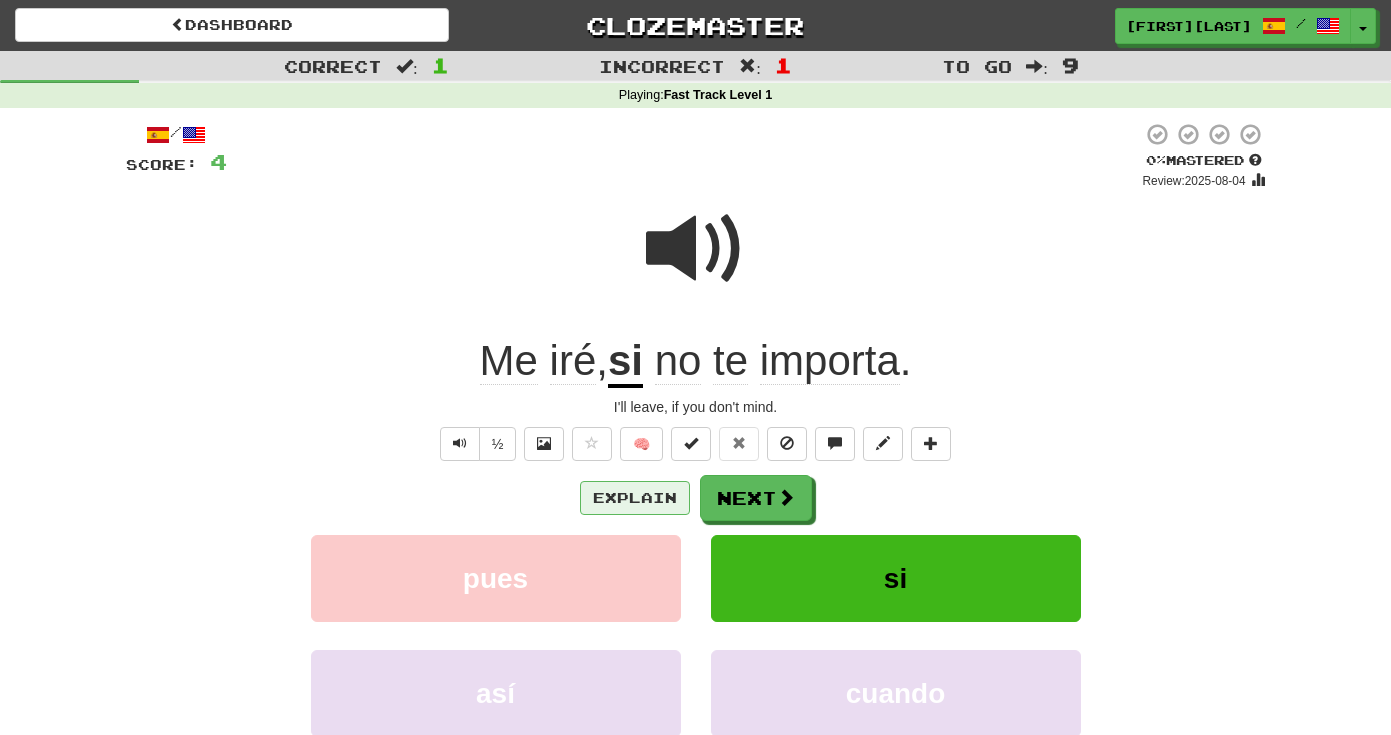 click on "Explain" at bounding box center (635, 498) 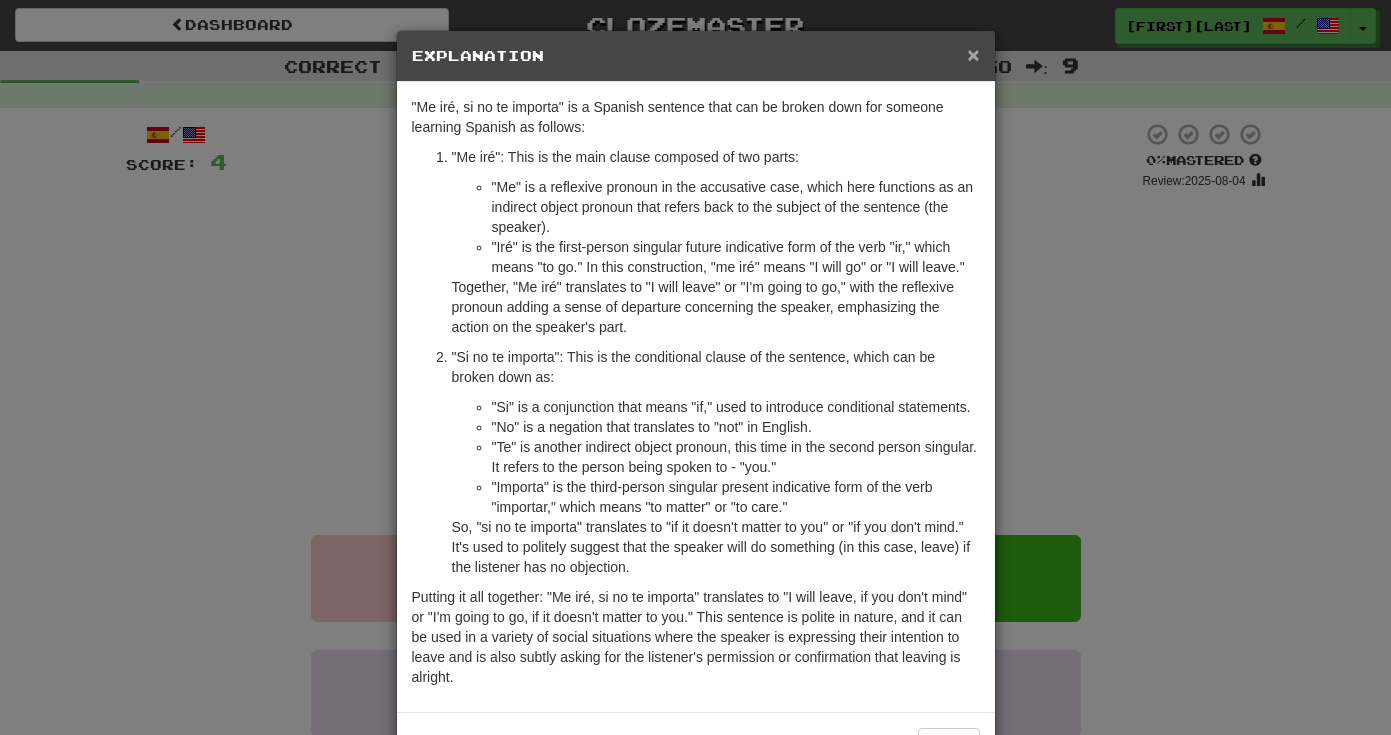 click on "×" at bounding box center [973, 54] 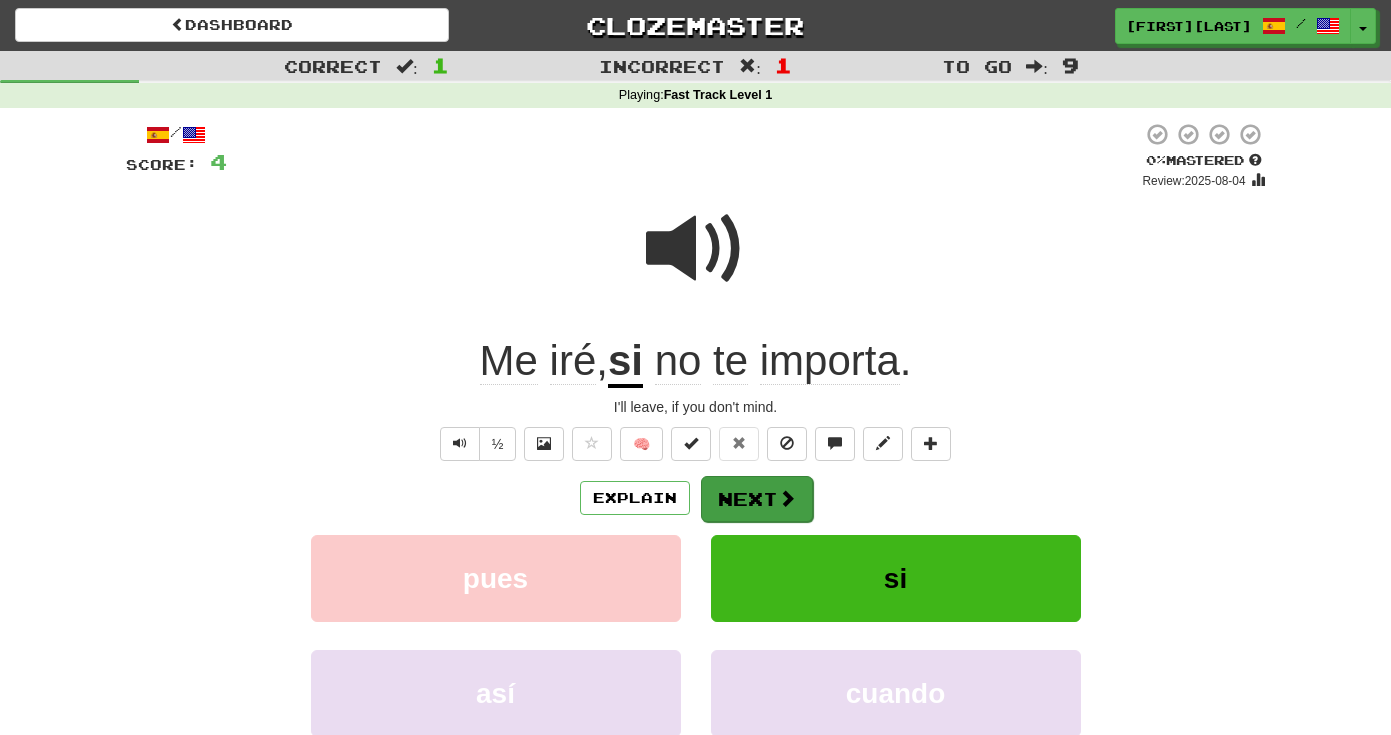 click at bounding box center (787, 498) 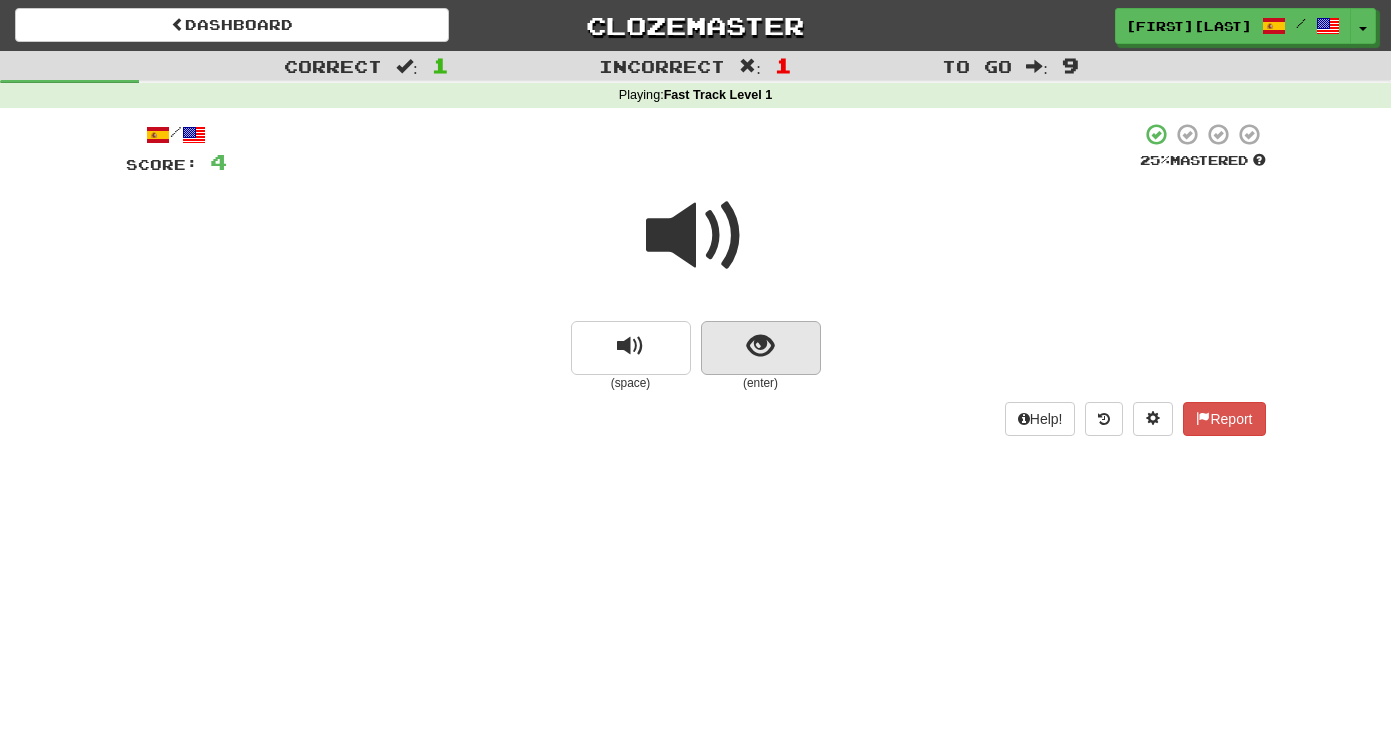click at bounding box center [761, 348] 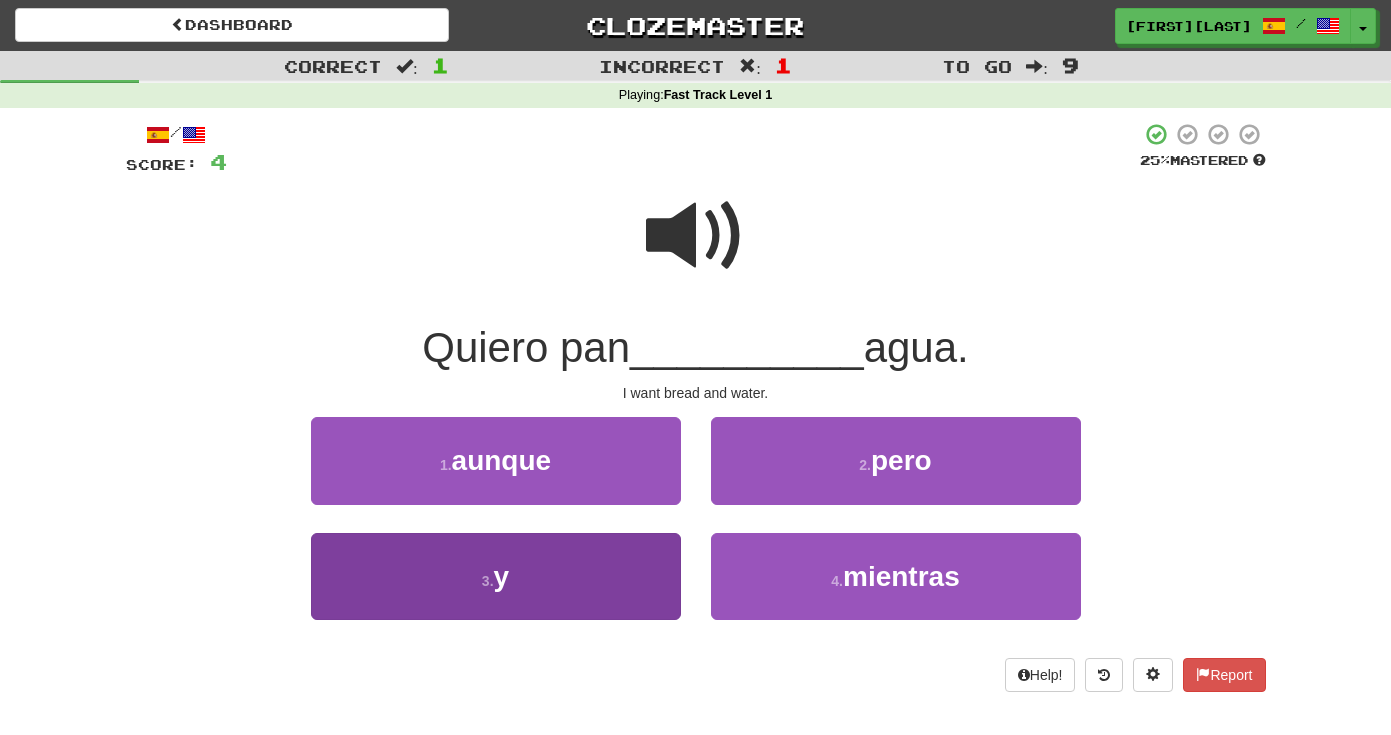click on "3 .  y" at bounding box center [496, 576] 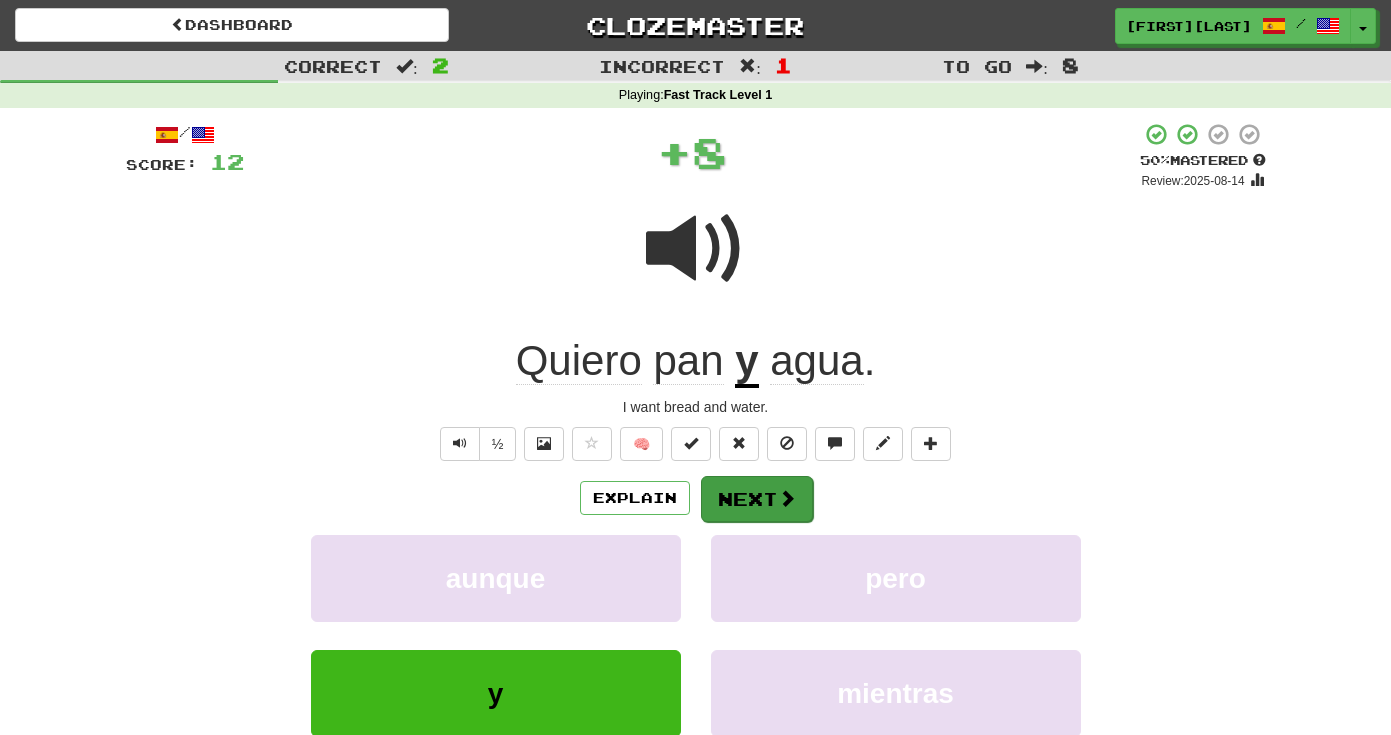 click on "Next" at bounding box center [757, 499] 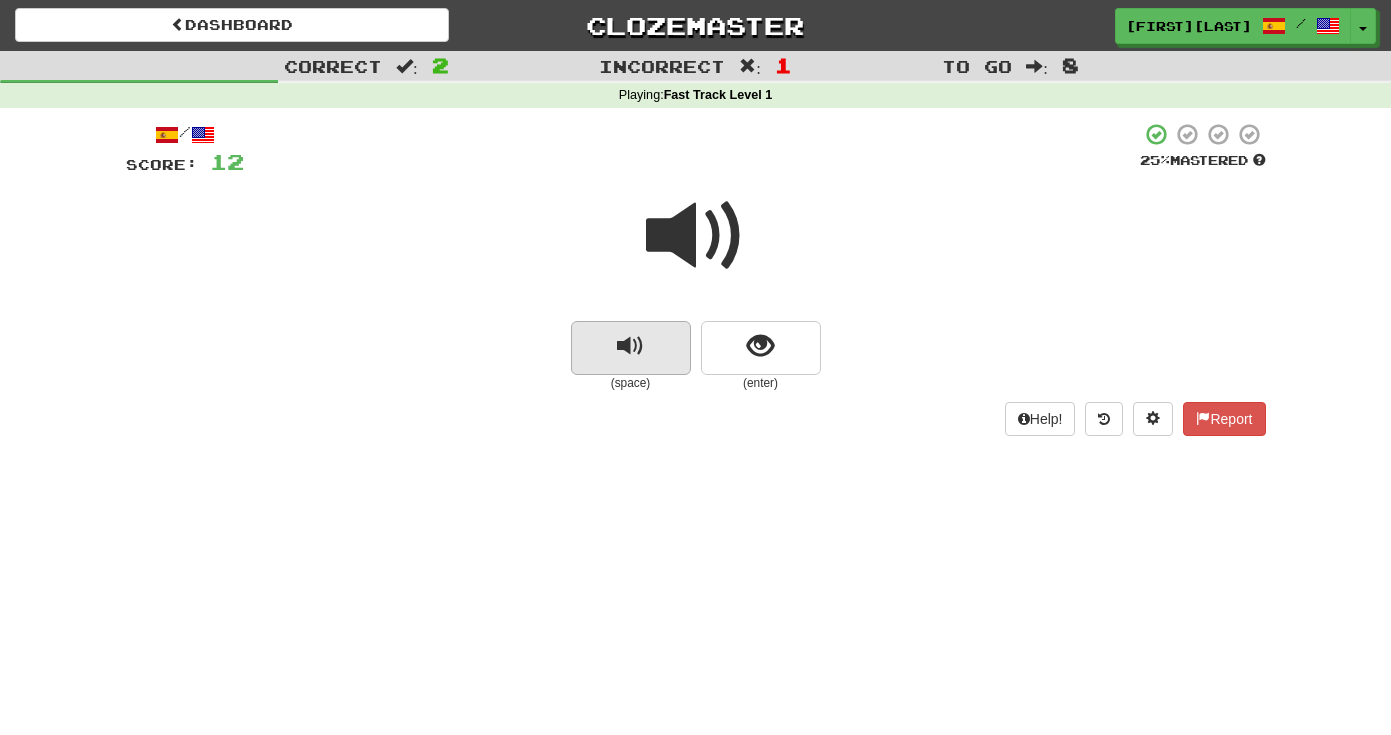 click at bounding box center [631, 348] 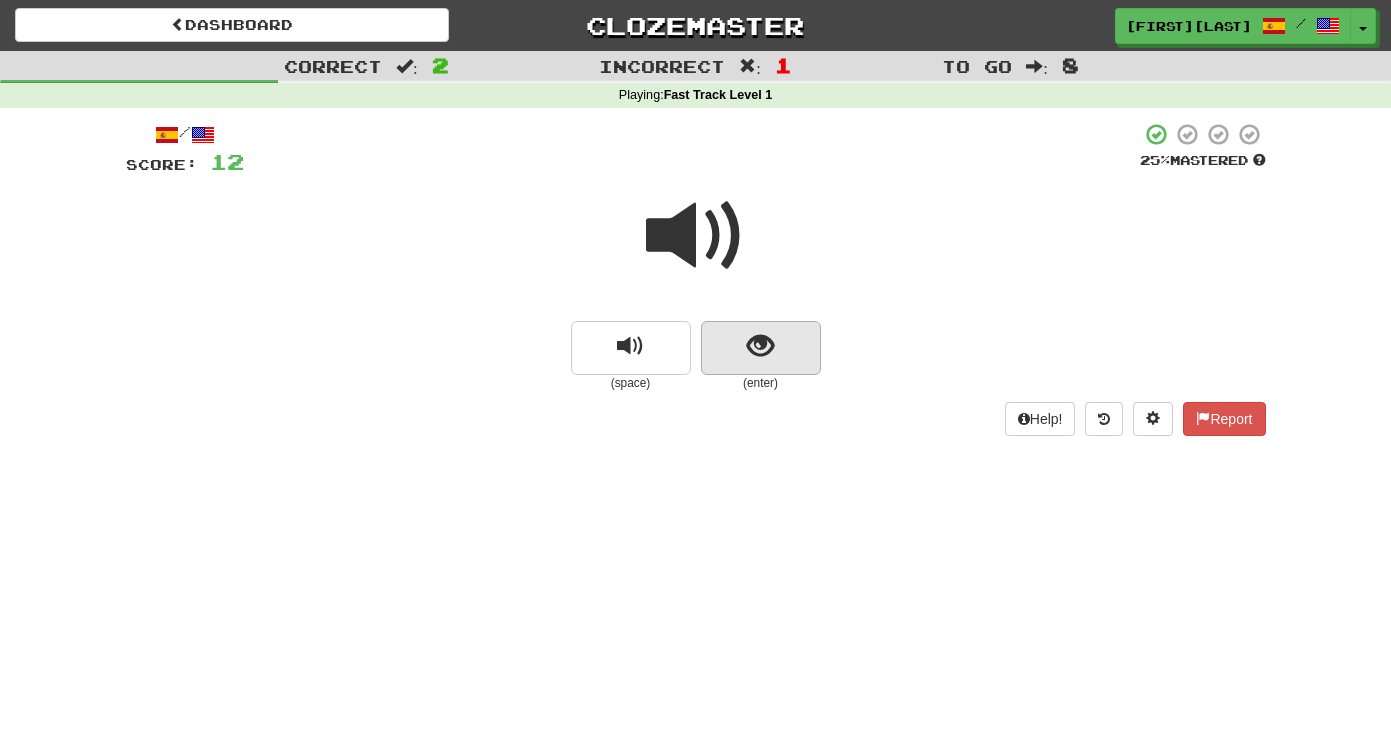 click at bounding box center [761, 348] 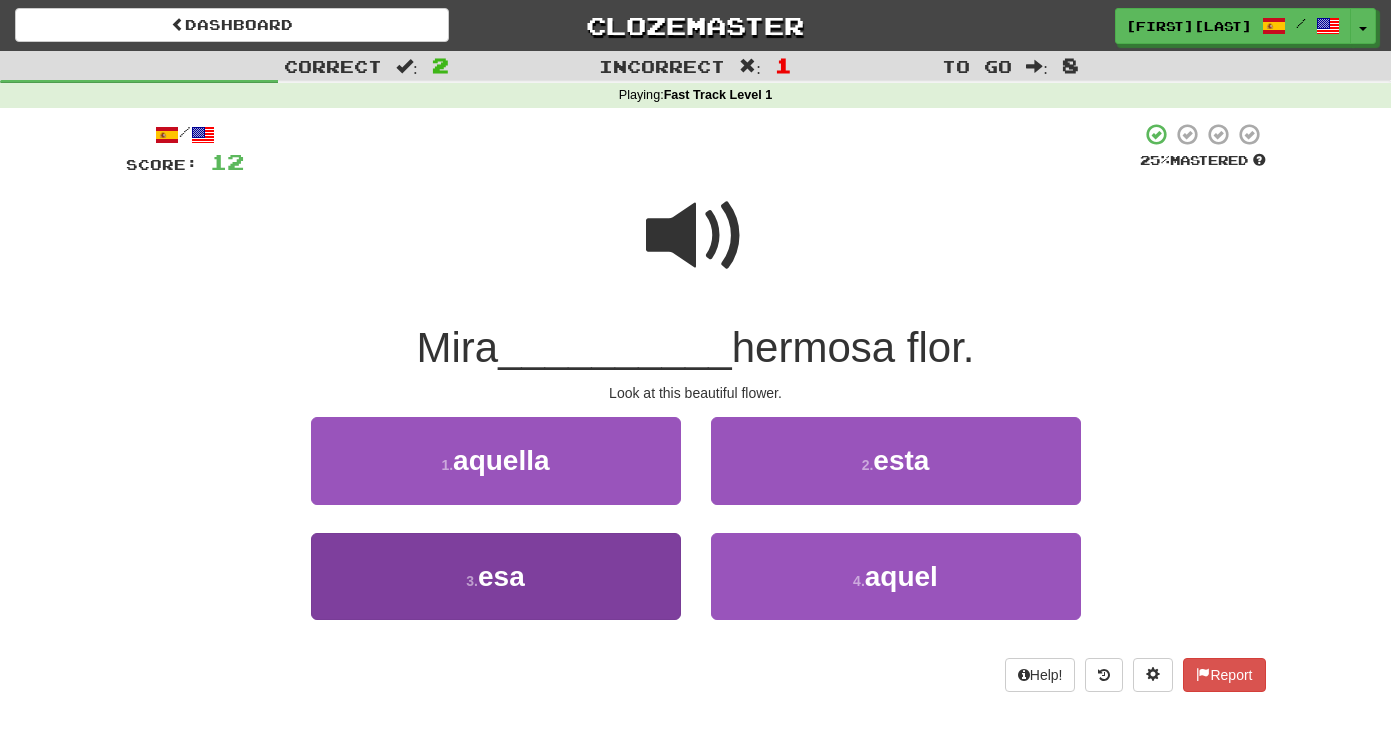 click on "3 .  esa" at bounding box center [496, 576] 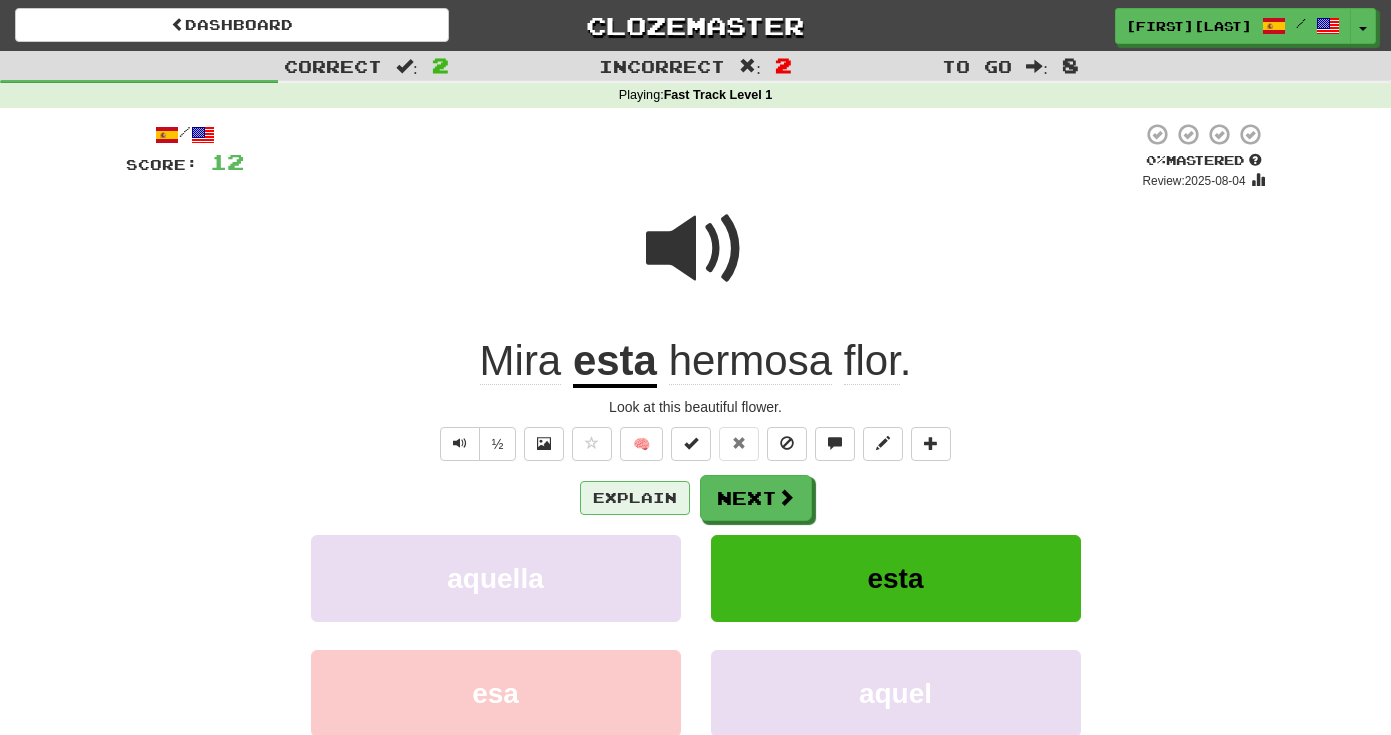 click on "Explain" at bounding box center [635, 498] 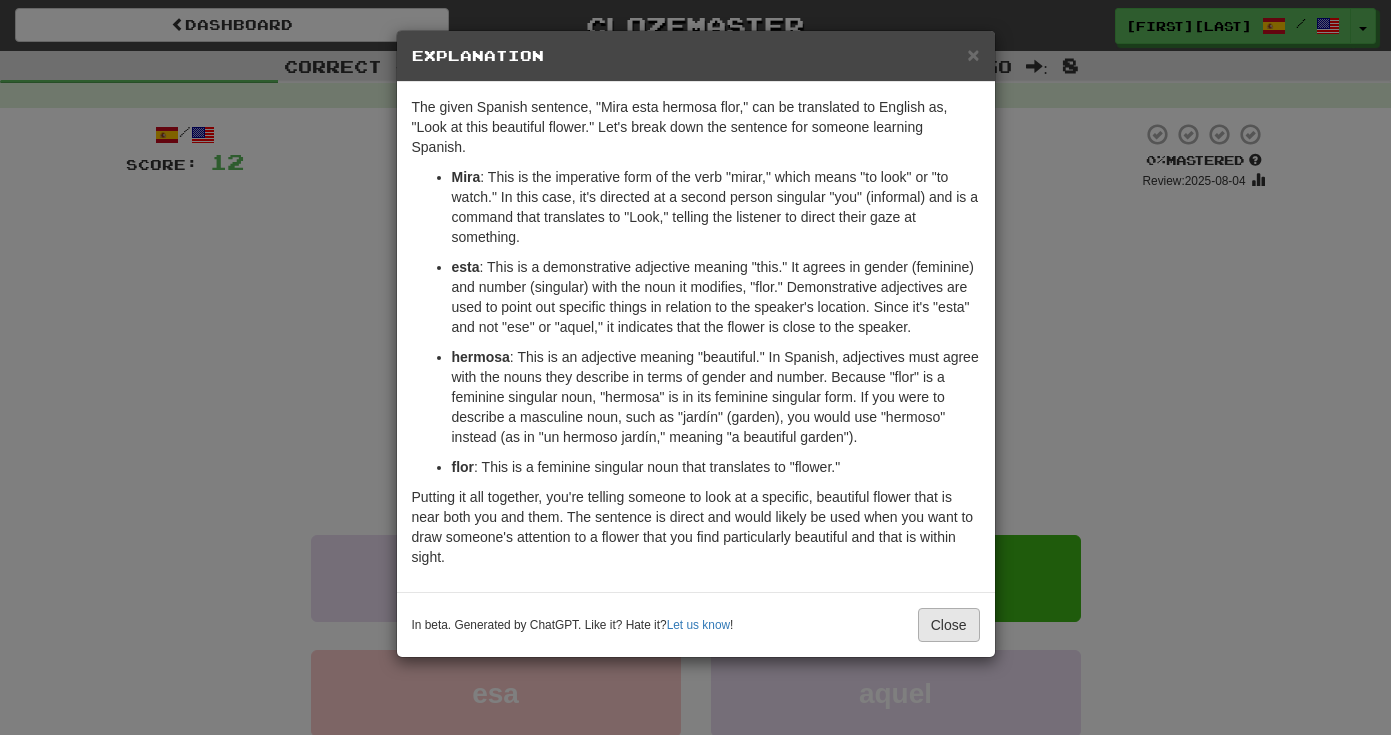 click on "Close" at bounding box center (949, 625) 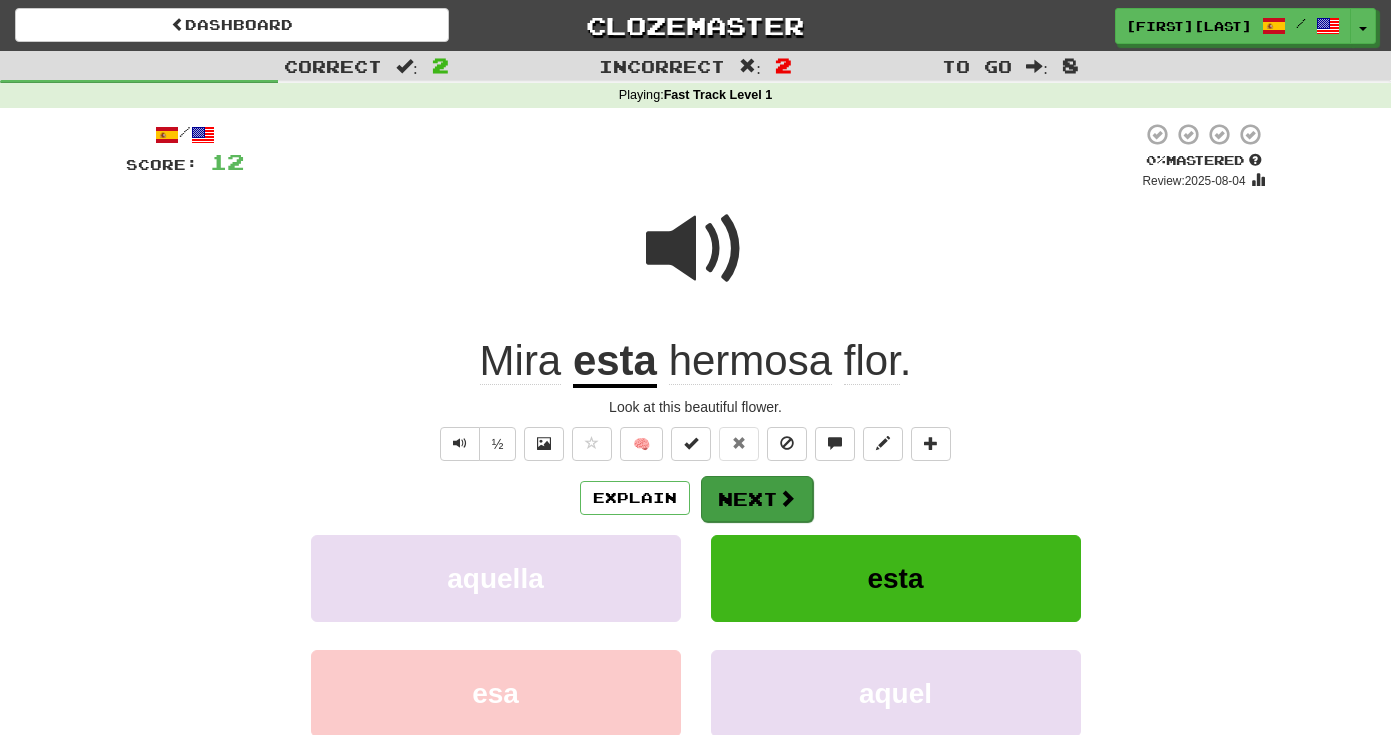 click on "Next" at bounding box center (757, 499) 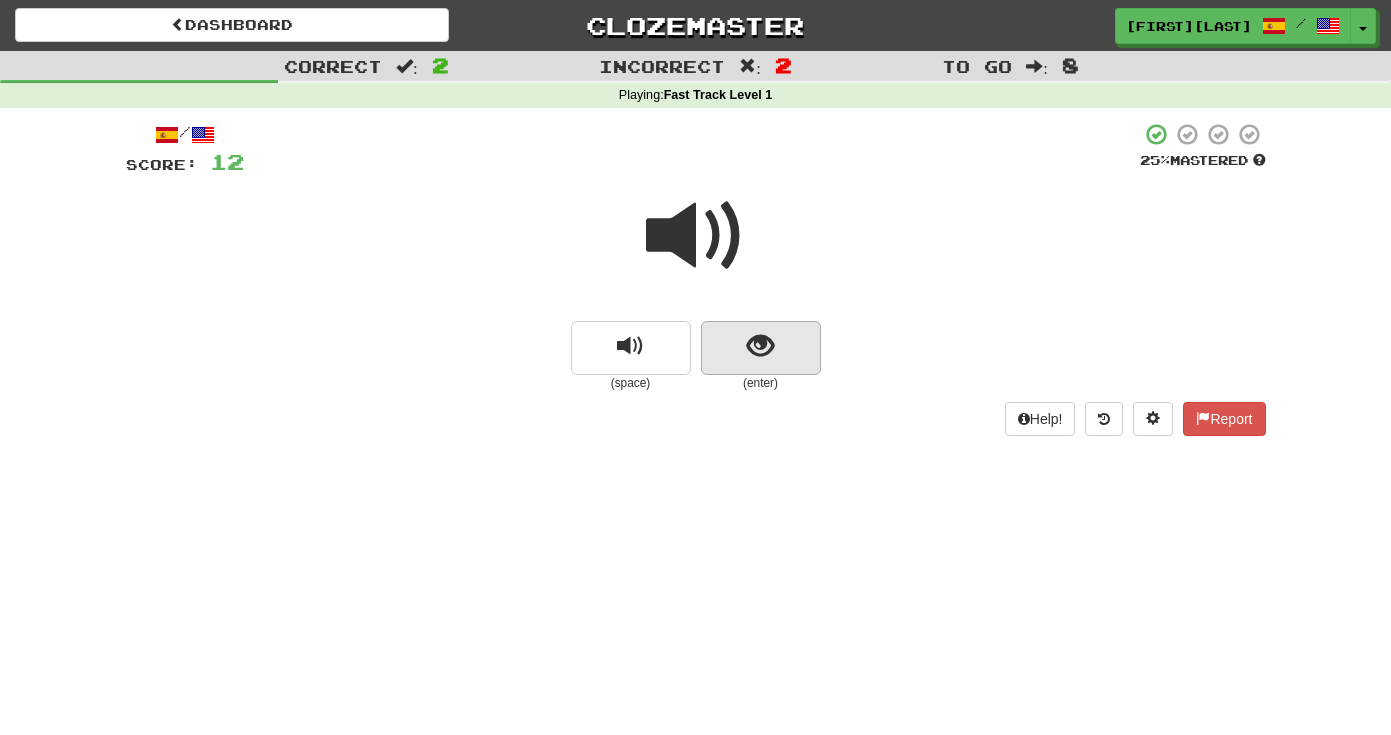 click at bounding box center [761, 348] 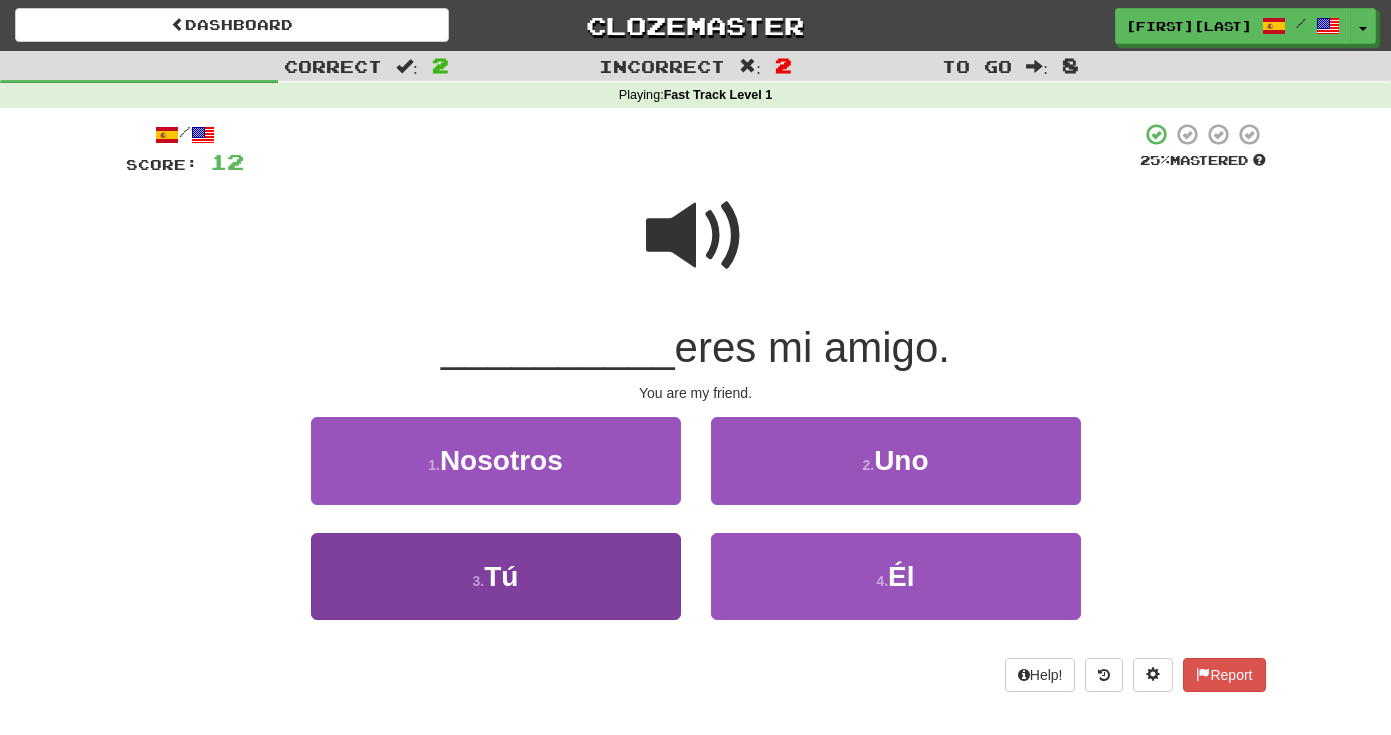 click on "3 .  Tú" at bounding box center [496, 576] 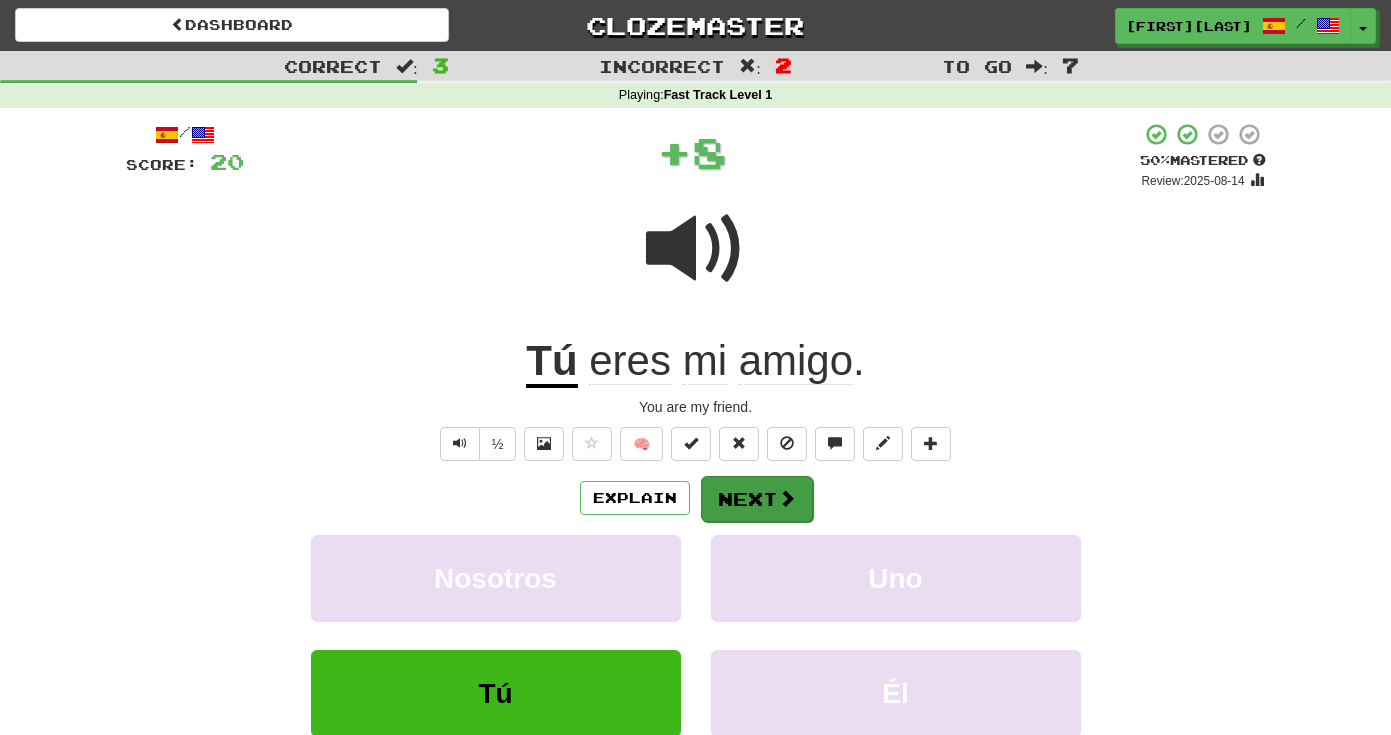 click on "Next" at bounding box center (757, 499) 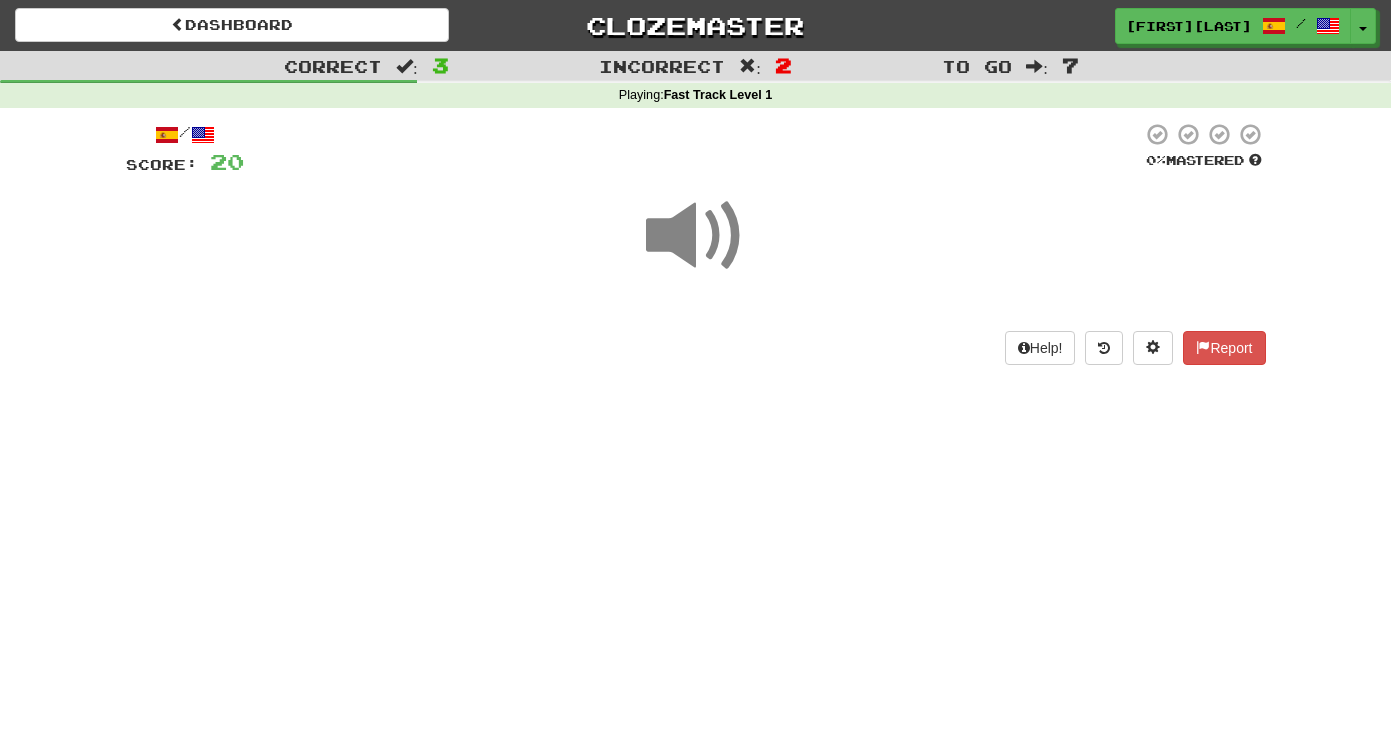 click at bounding box center (696, 236) 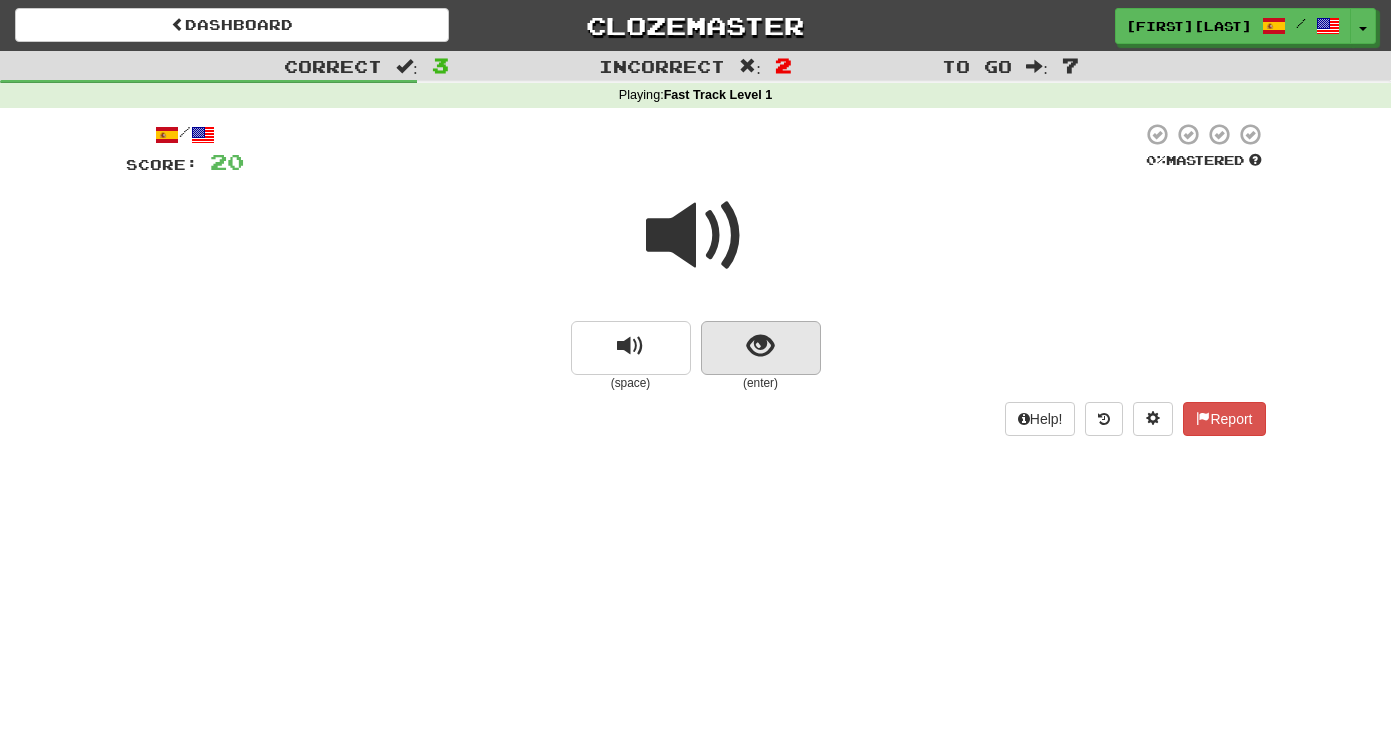 click at bounding box center (761, 348) 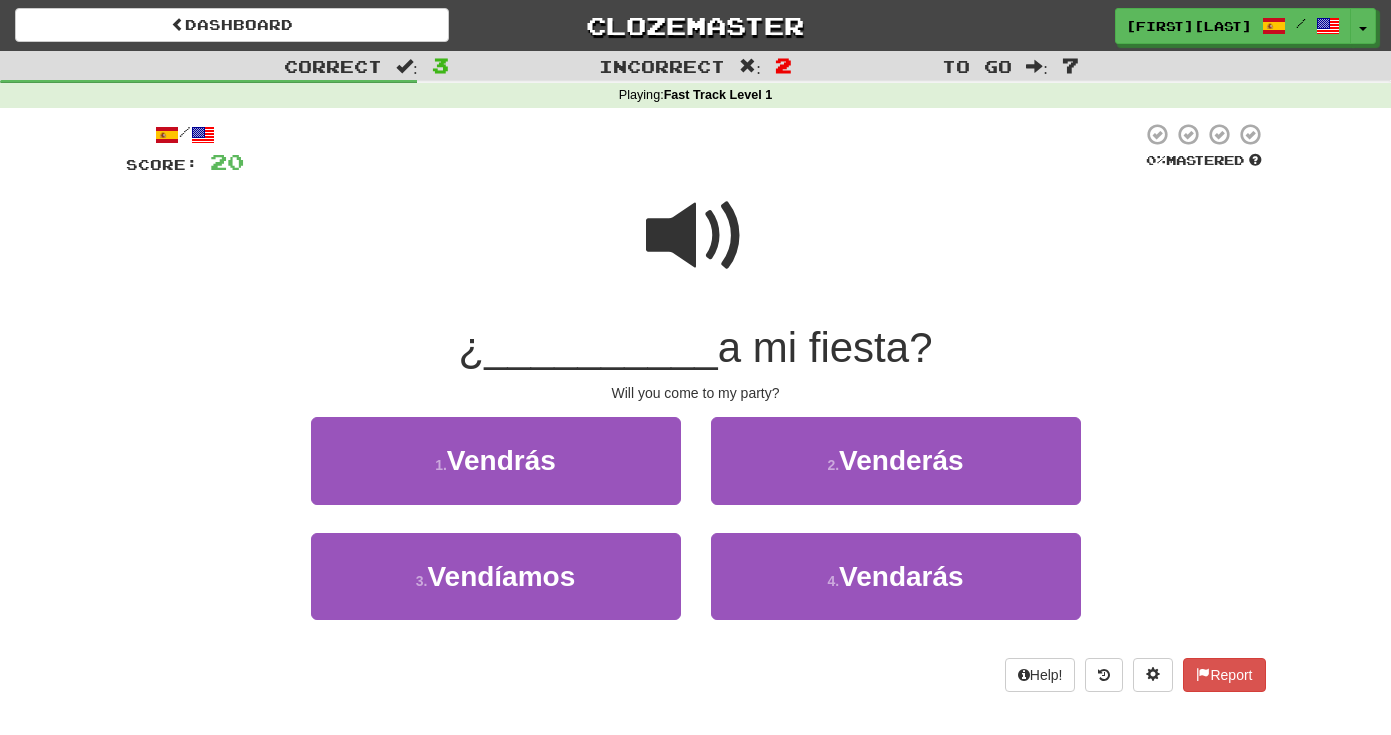 click at bounding box center (696, 236) 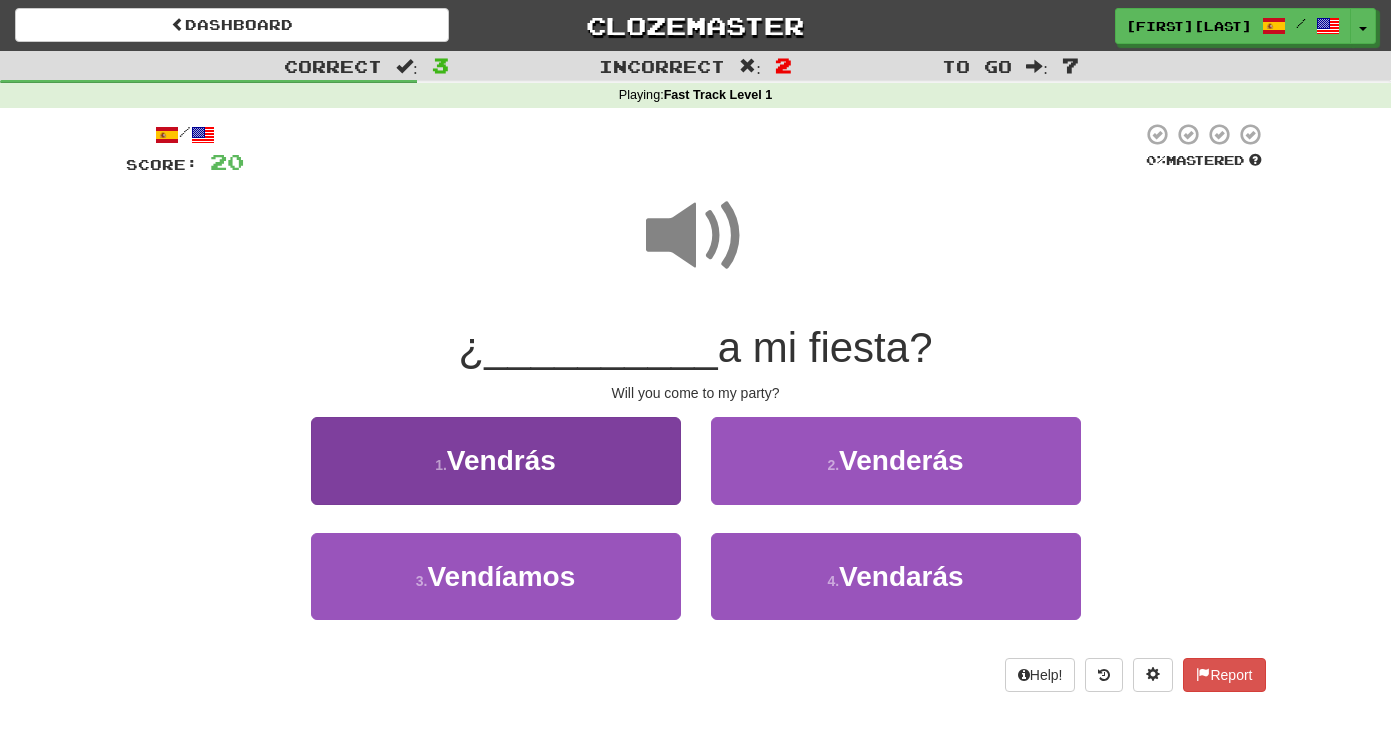 click on "1 .  Vendrás" at bounding box center [496, 460] 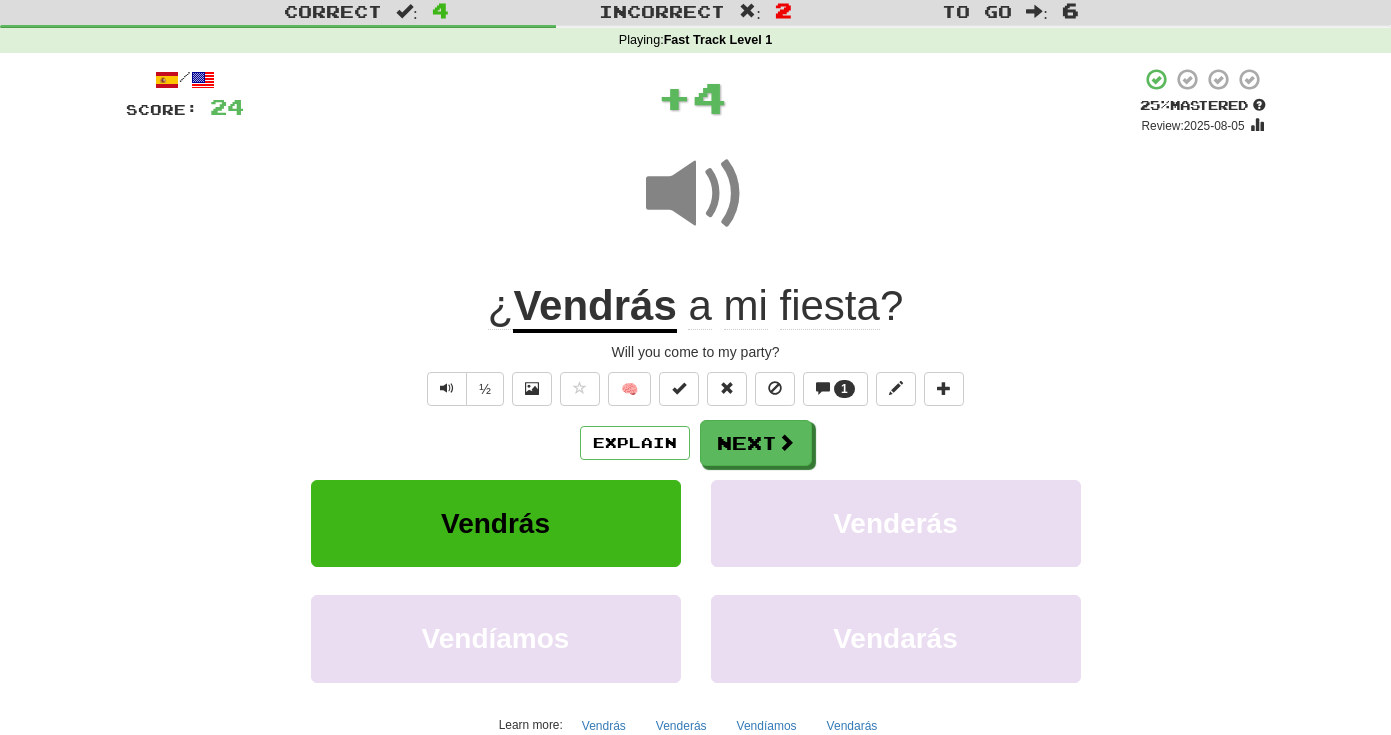 scroll, scrollTop: 55, scrollLeft: 0, axis: vertical 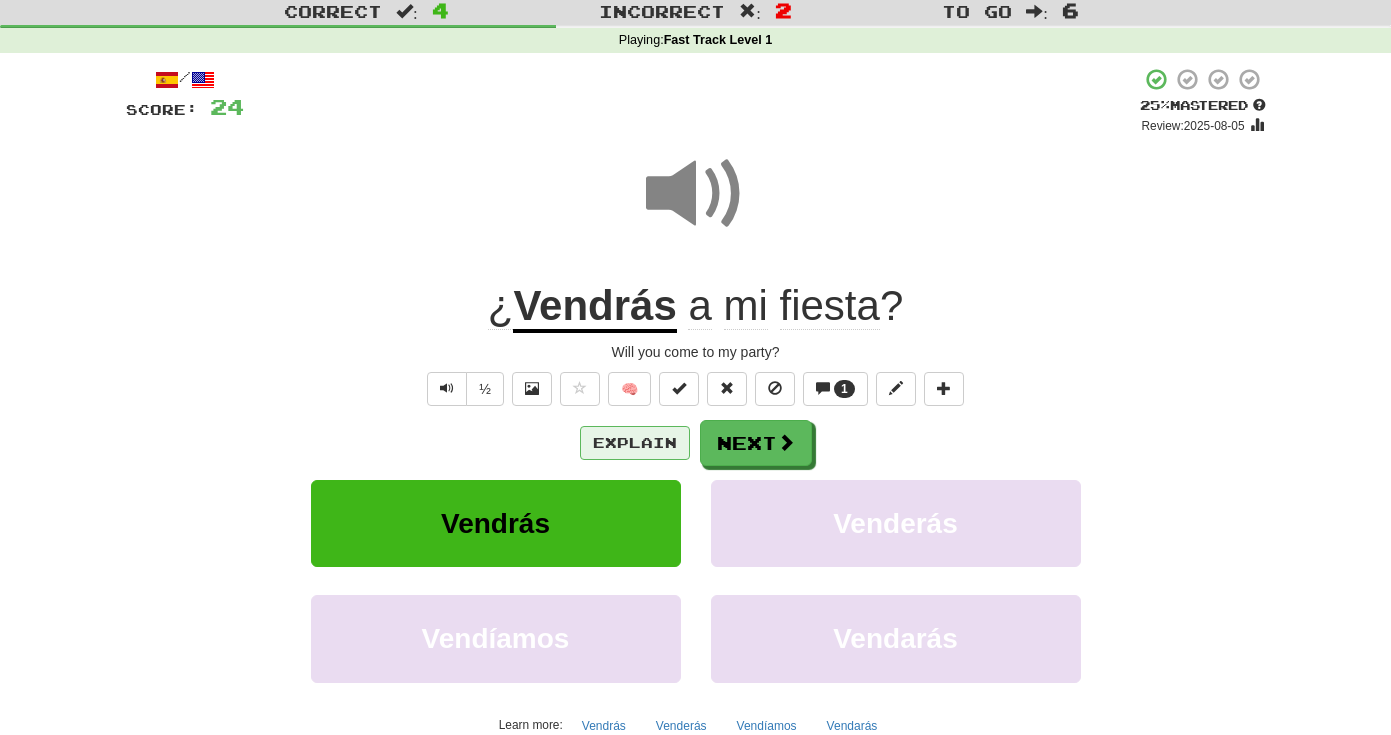 click on "Explain" at bounding box center (635, 443) 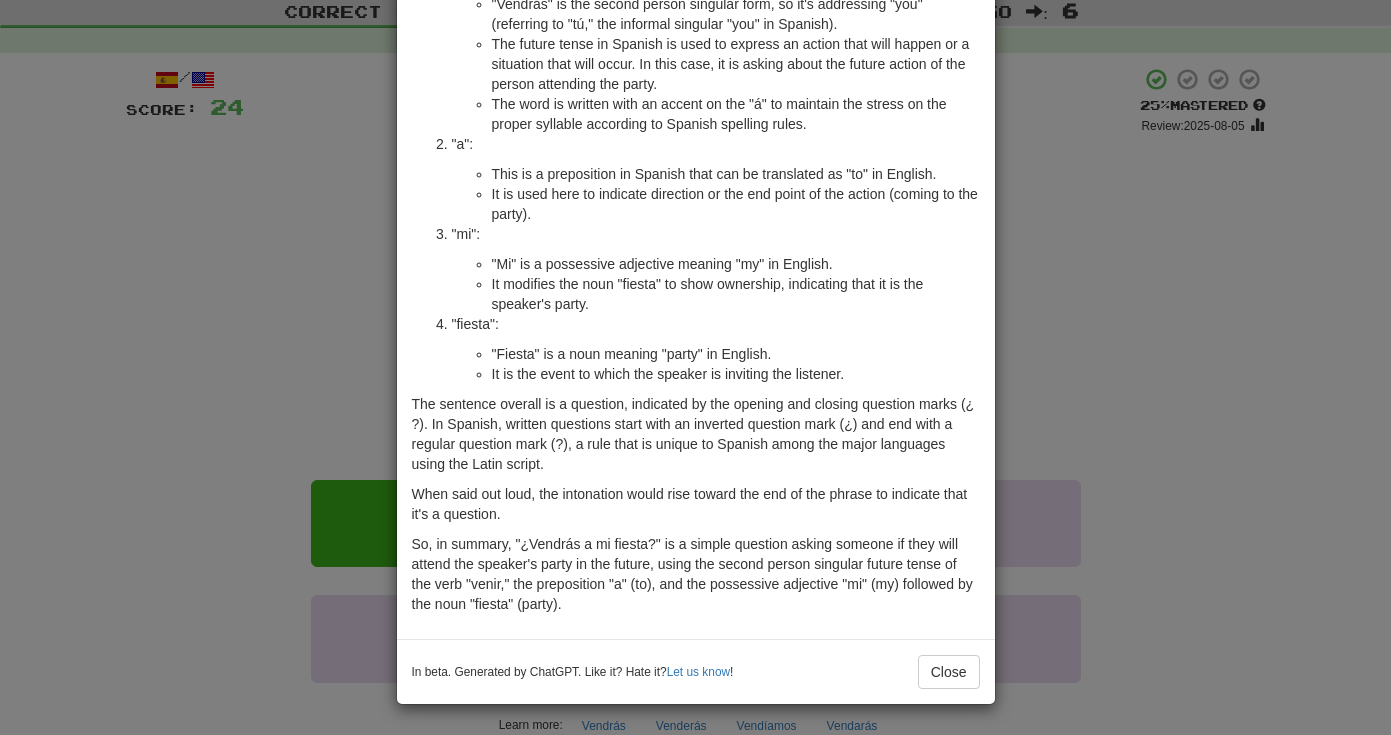 scroll, scrollTop: 223, scrollLeft: 0, axis: vertical 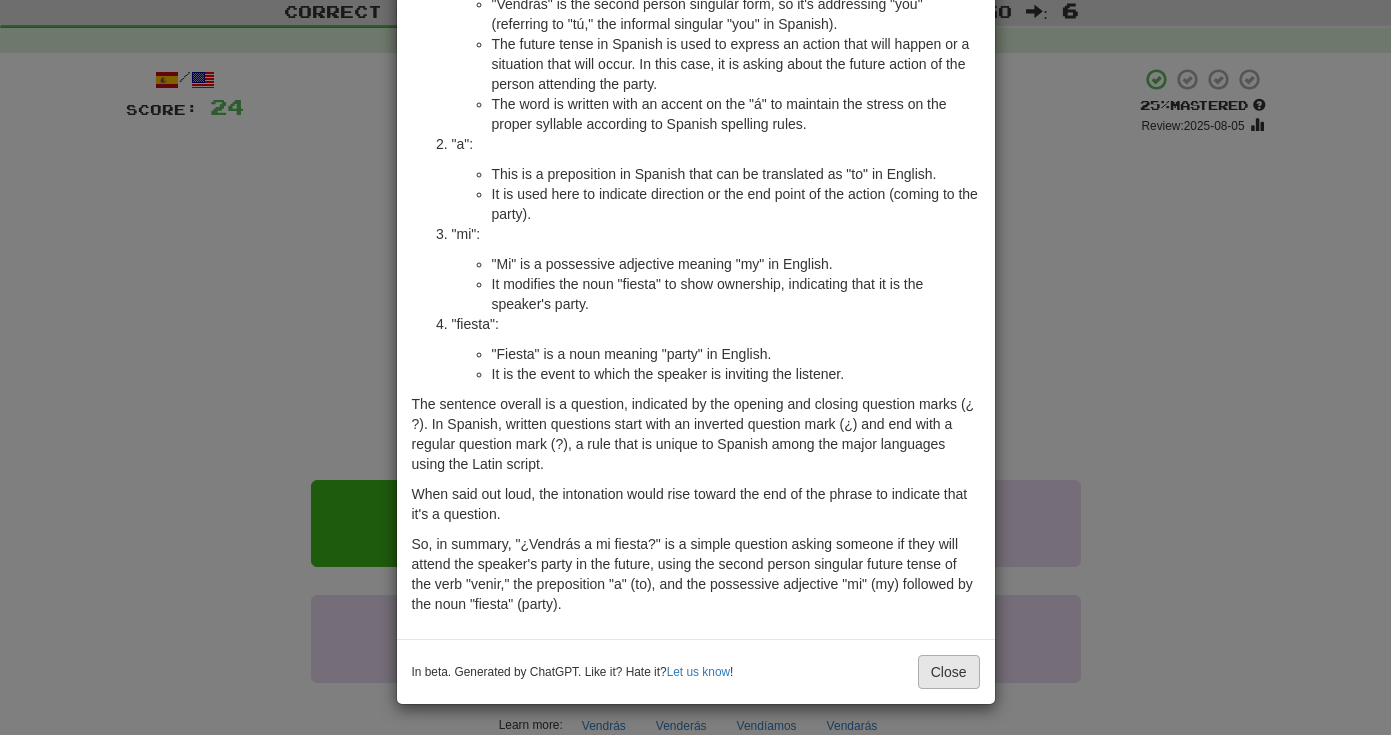 click on "Close" at bounding box center [949, 672] 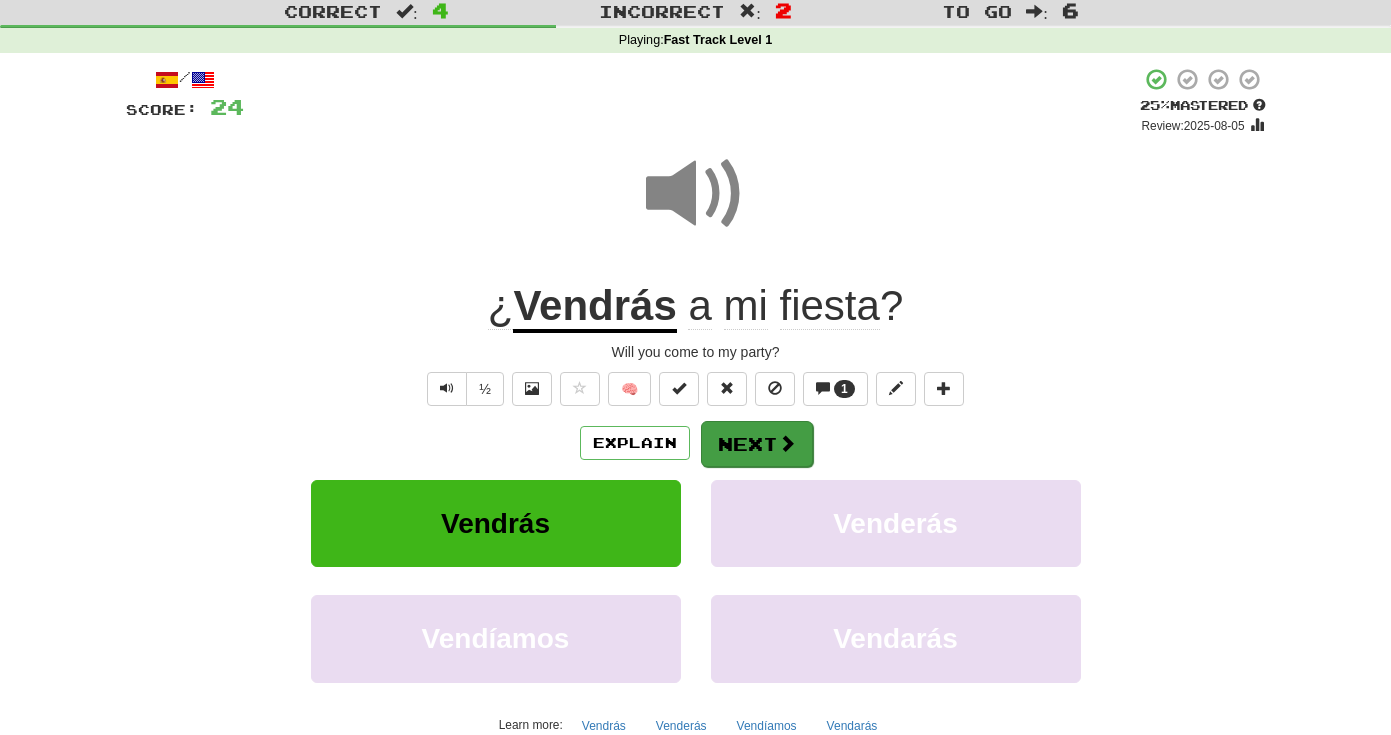 click on "Next" at bounding box center [757, 444] 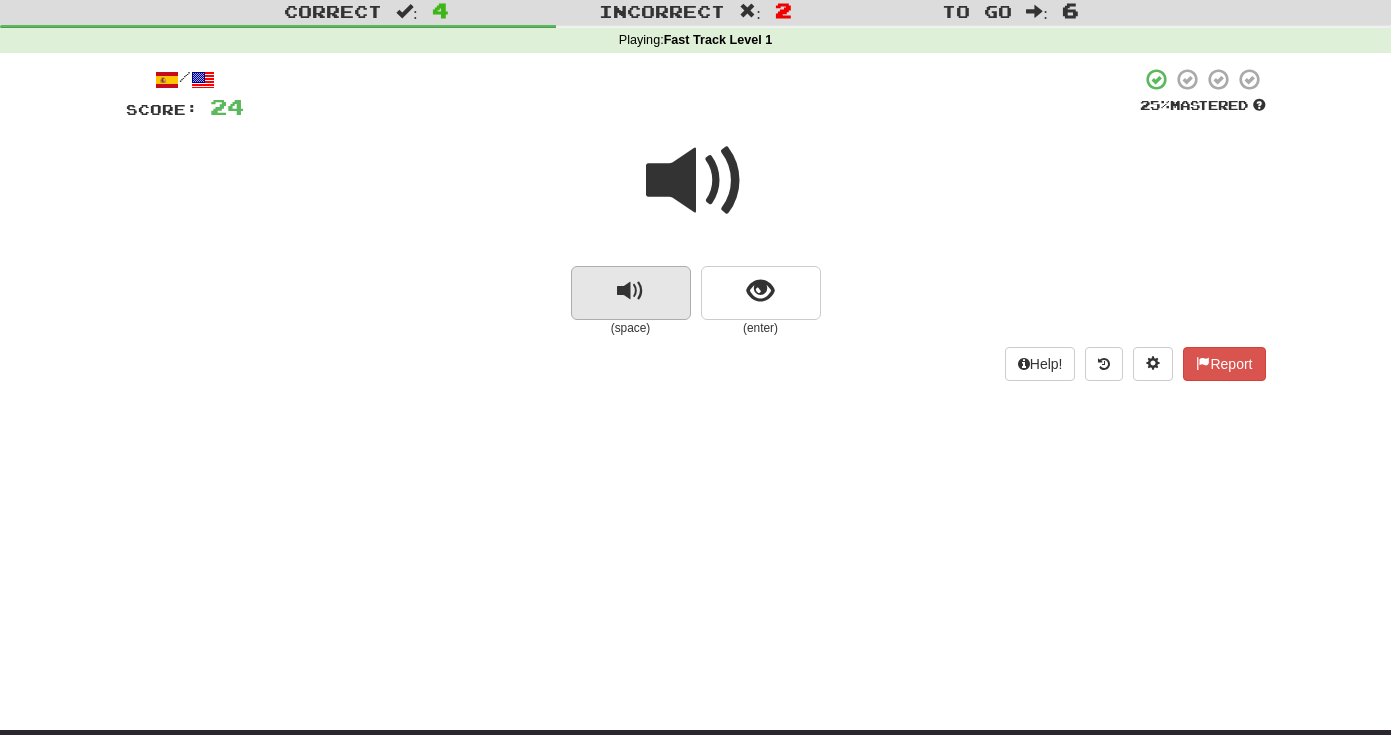 click at bounding box center (631, 293) 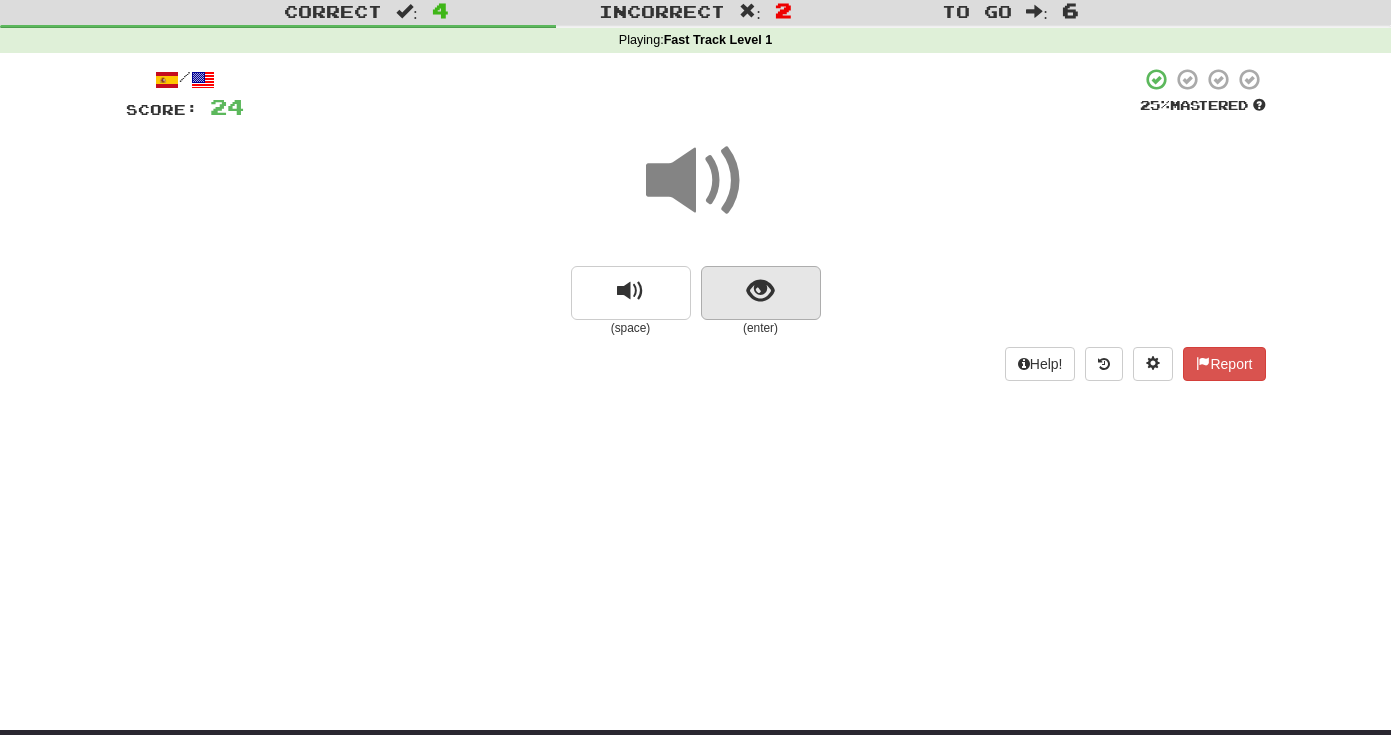 click at bounding box center (761, 293) 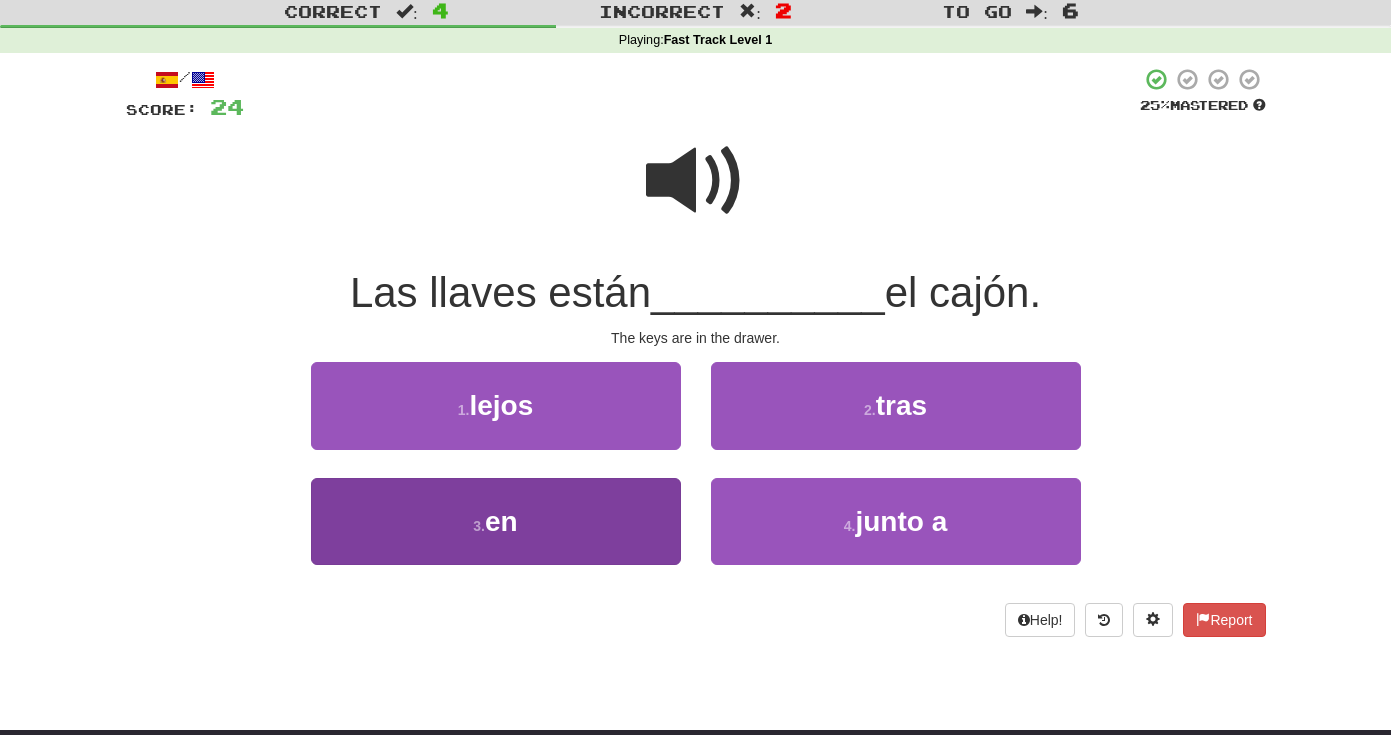 click on "3 .  en" at bounding box center [496, 521] 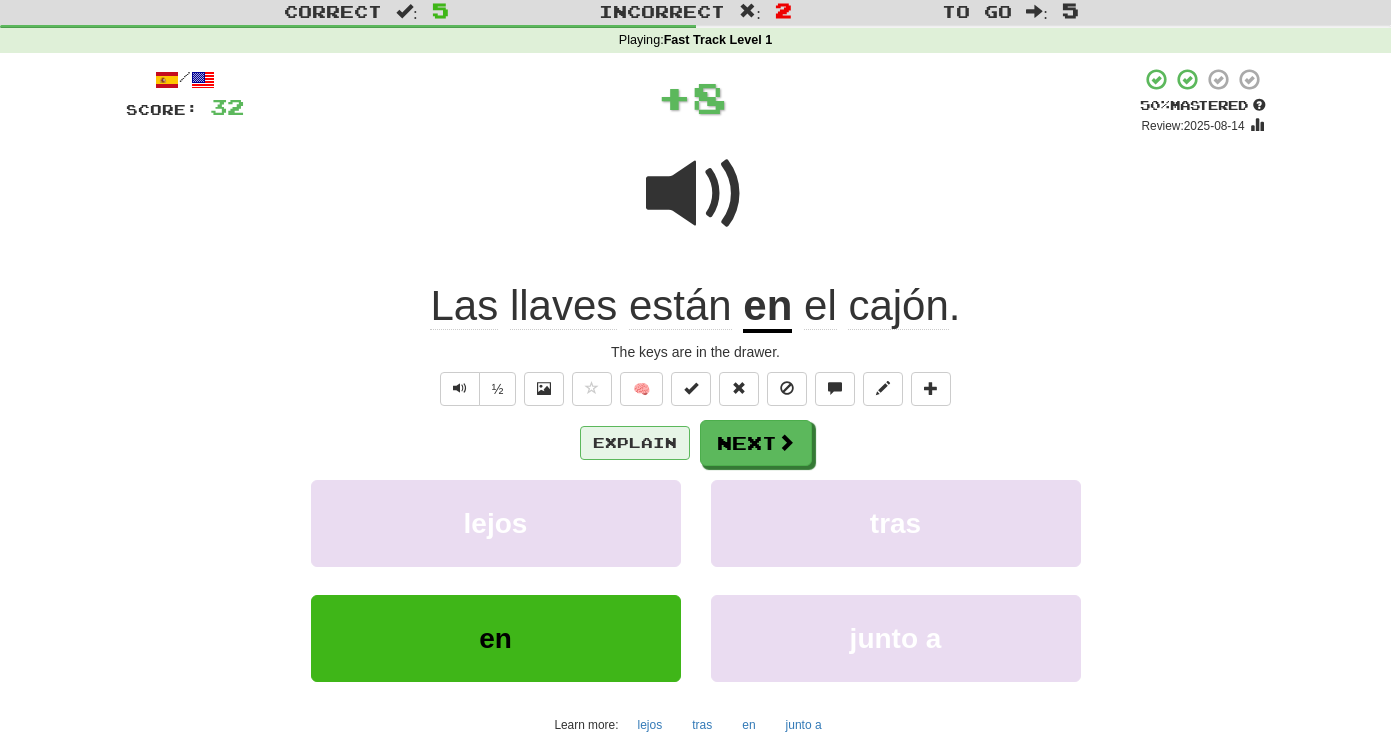 click on "Explain" at bounding box center (635, 443) 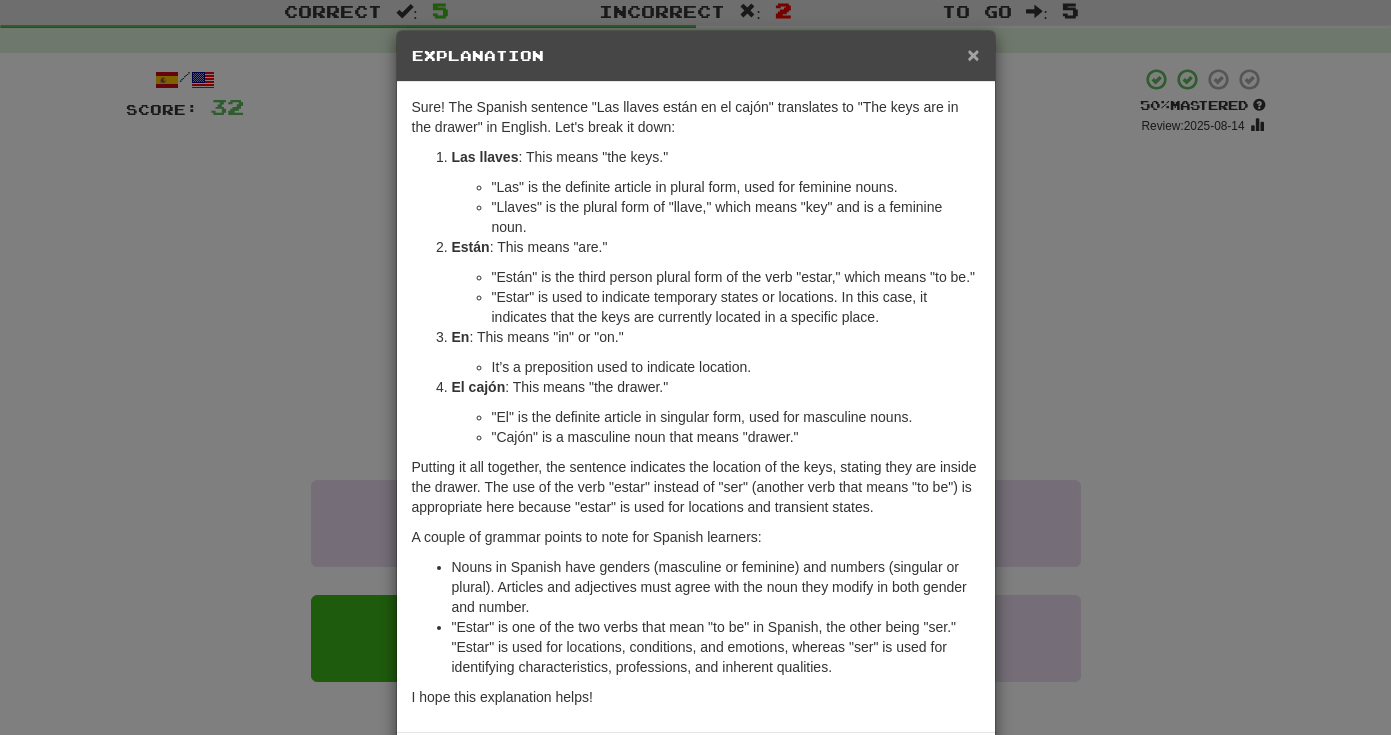 click on "×" at bounding box center (973, 54) 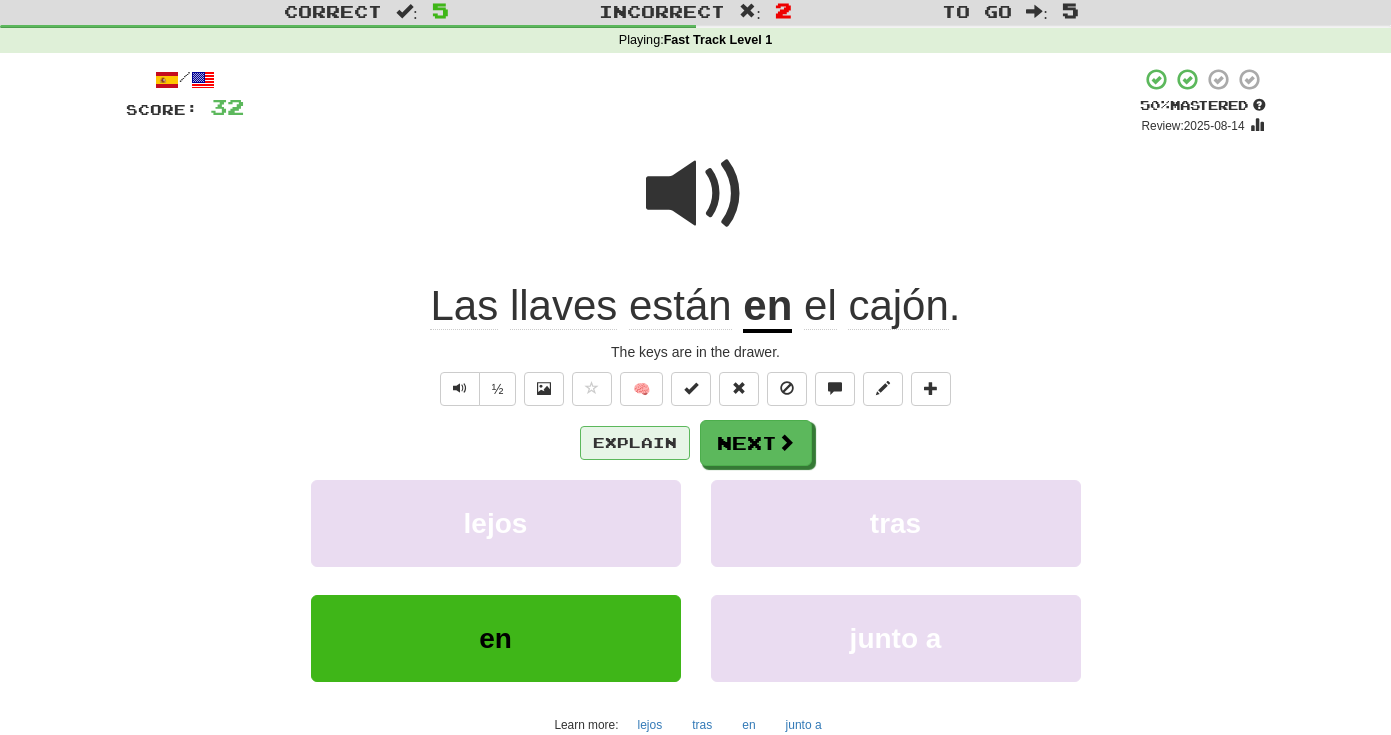 click on "Explain" at bounding box center (635, 443) 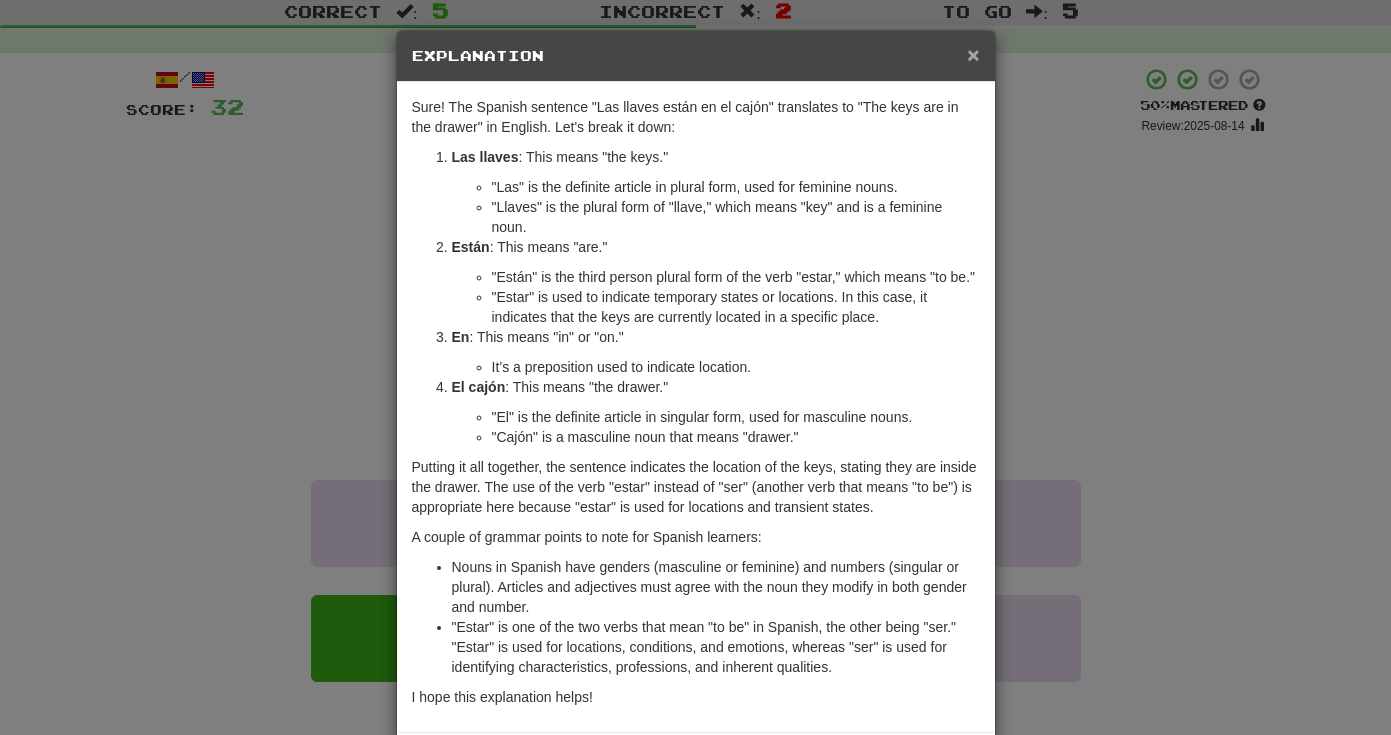 click on "×" at bounding box center [973, 54] 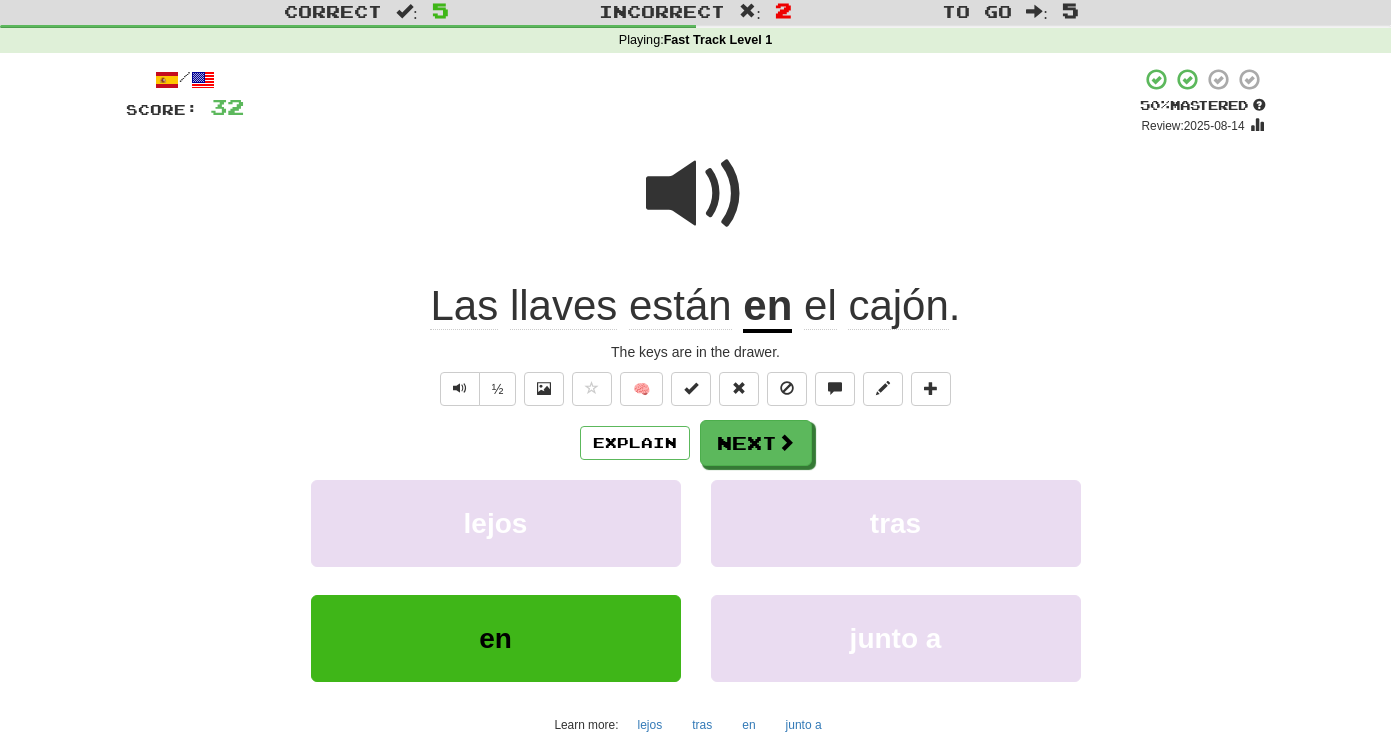 click on "Explain Next" at bounding box center [696, 443] 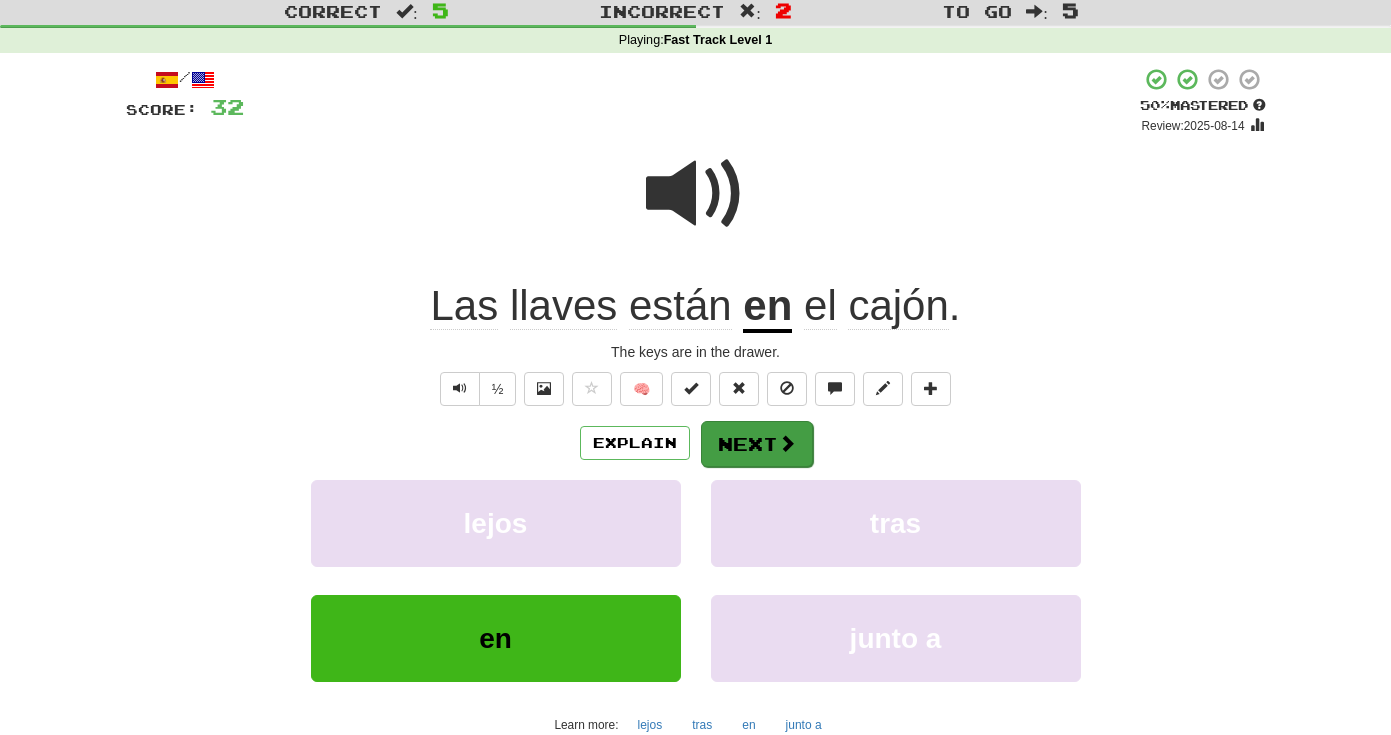 click on "Next" at bounding box center (757, 444) 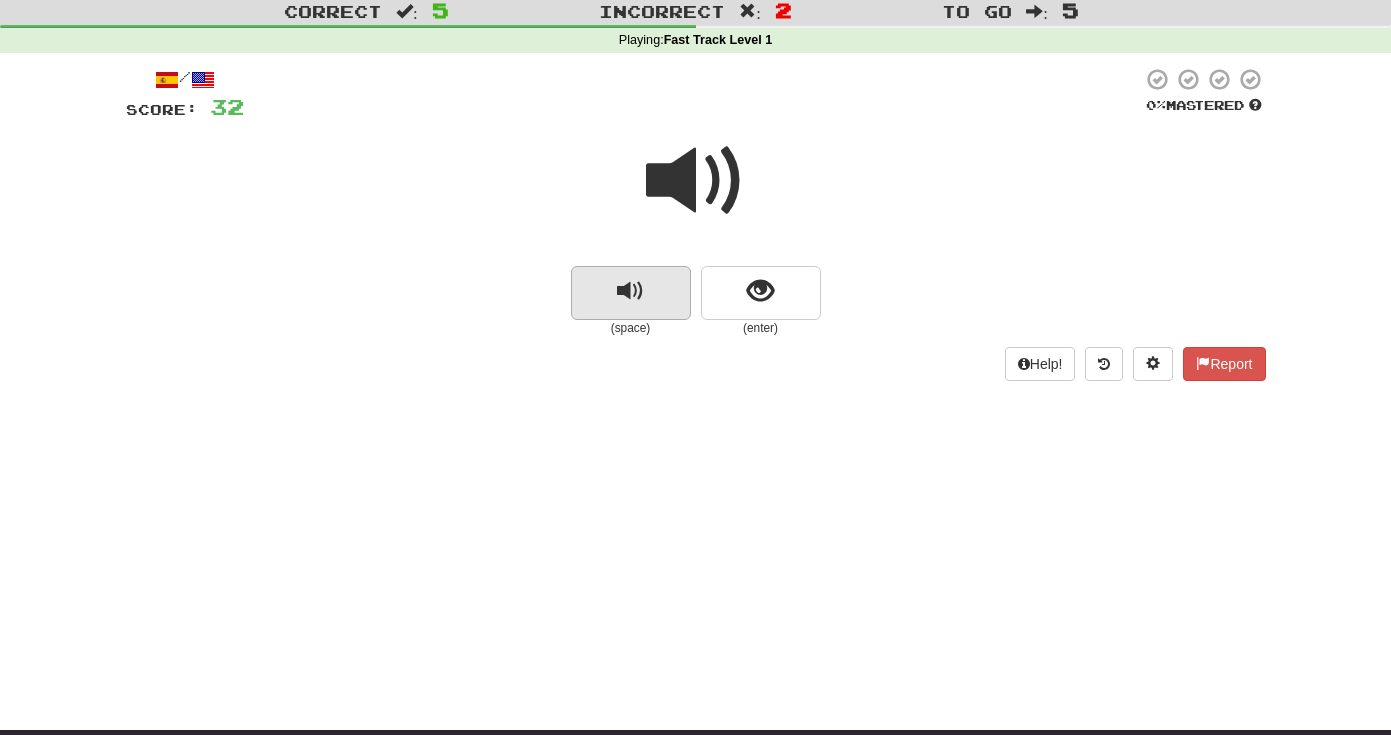 click at bounding box center (631, 293) 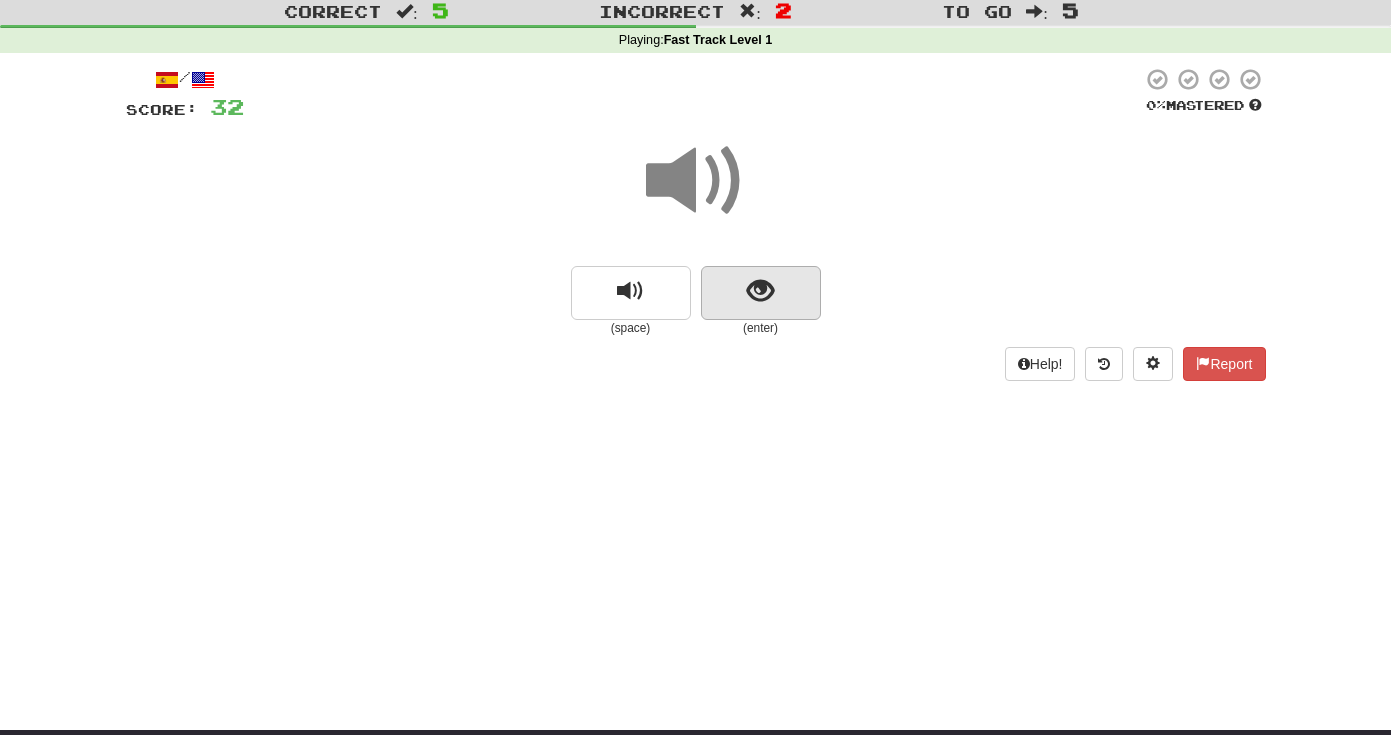 click at bounding box center (761, 293) 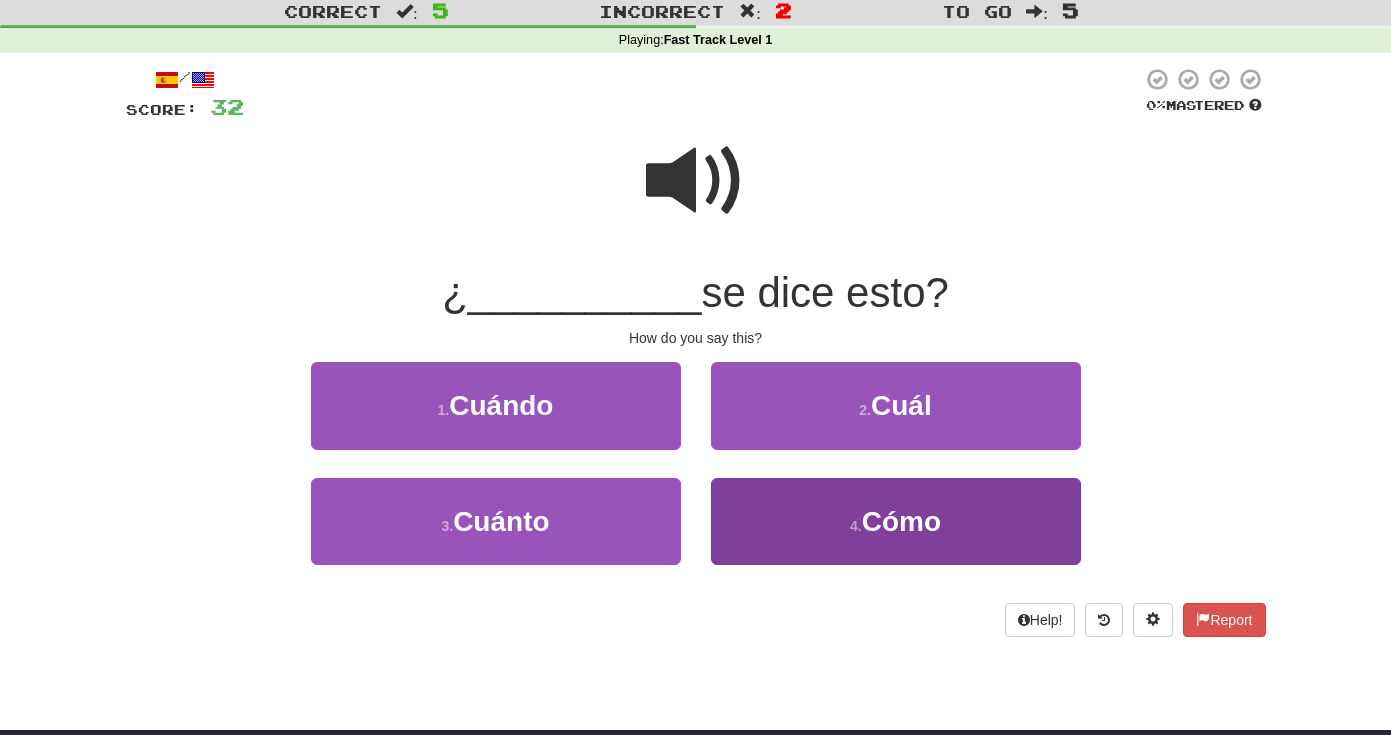 click on "4 ." at bounding box center [856, 526] 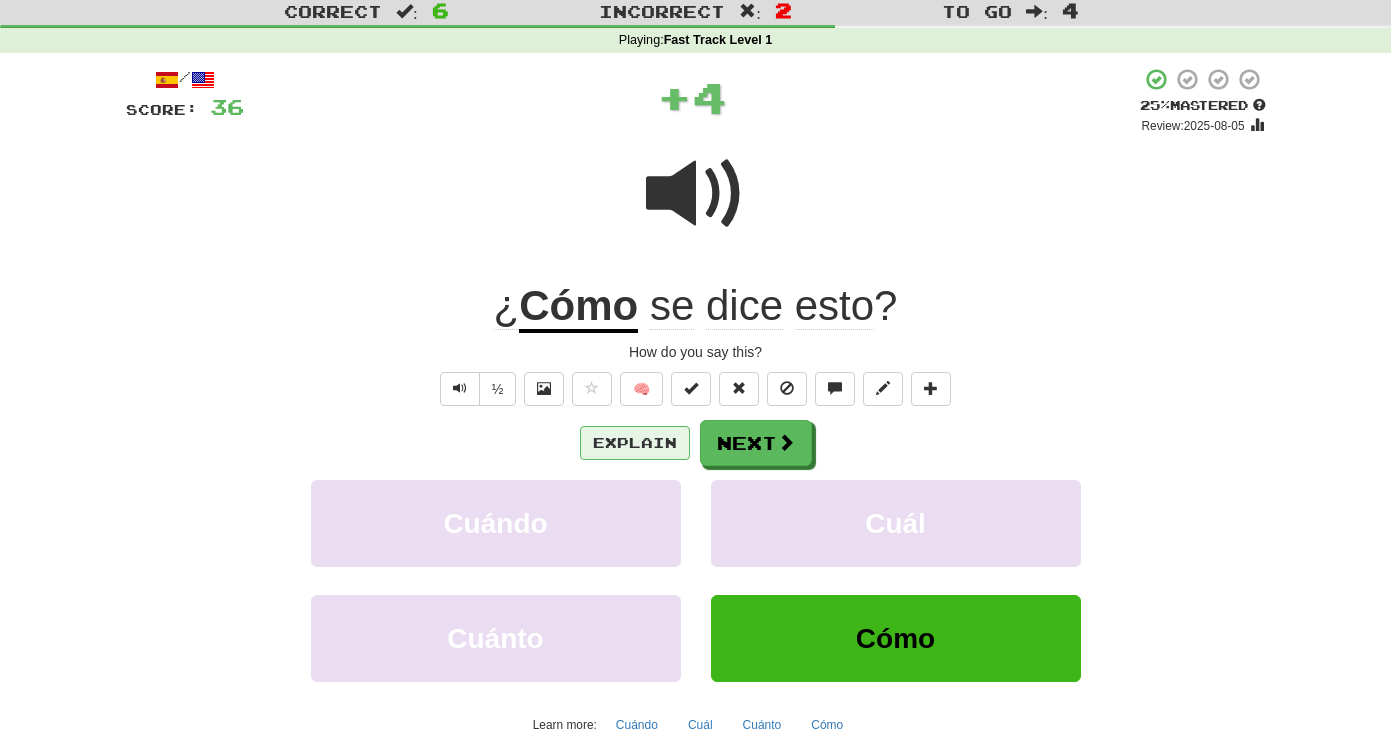 click on "Explain" at bounding box center (635, 443) 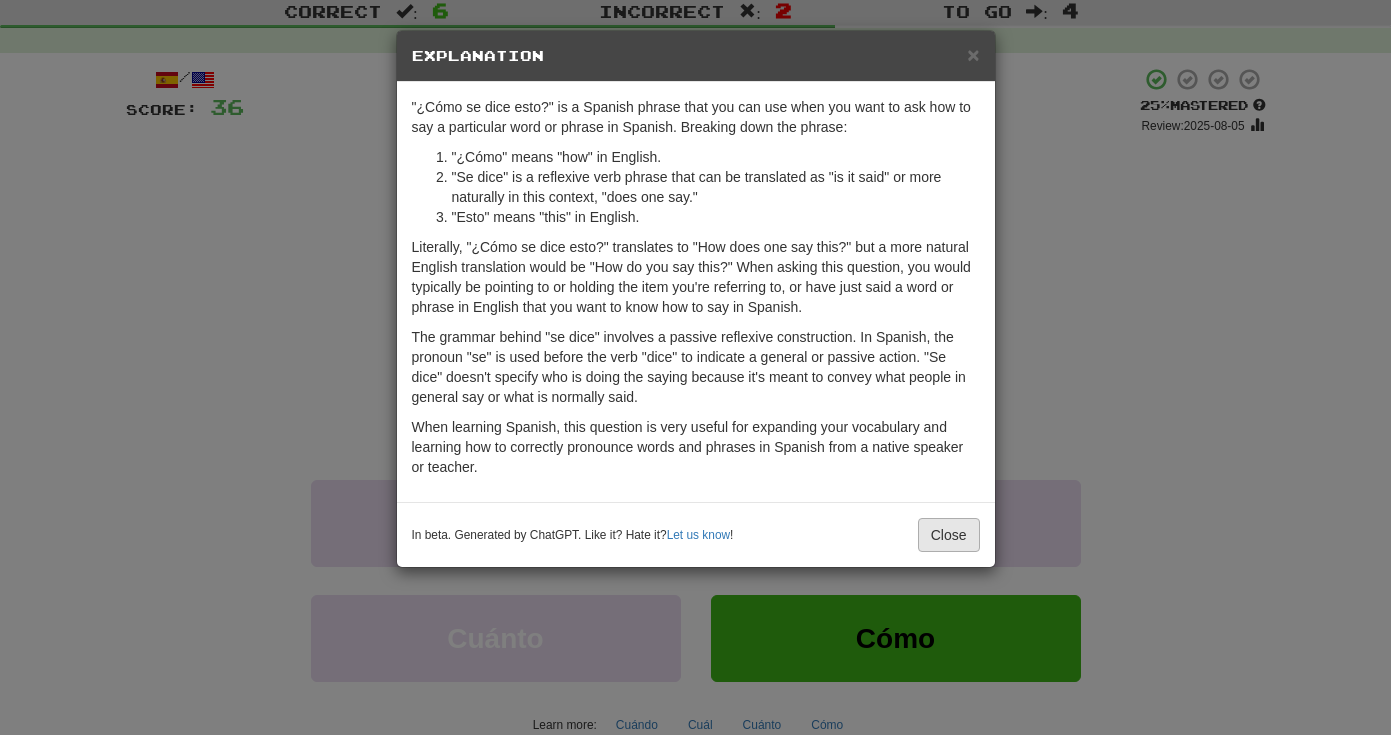 click on "Close" at bounding box center [949, 535] 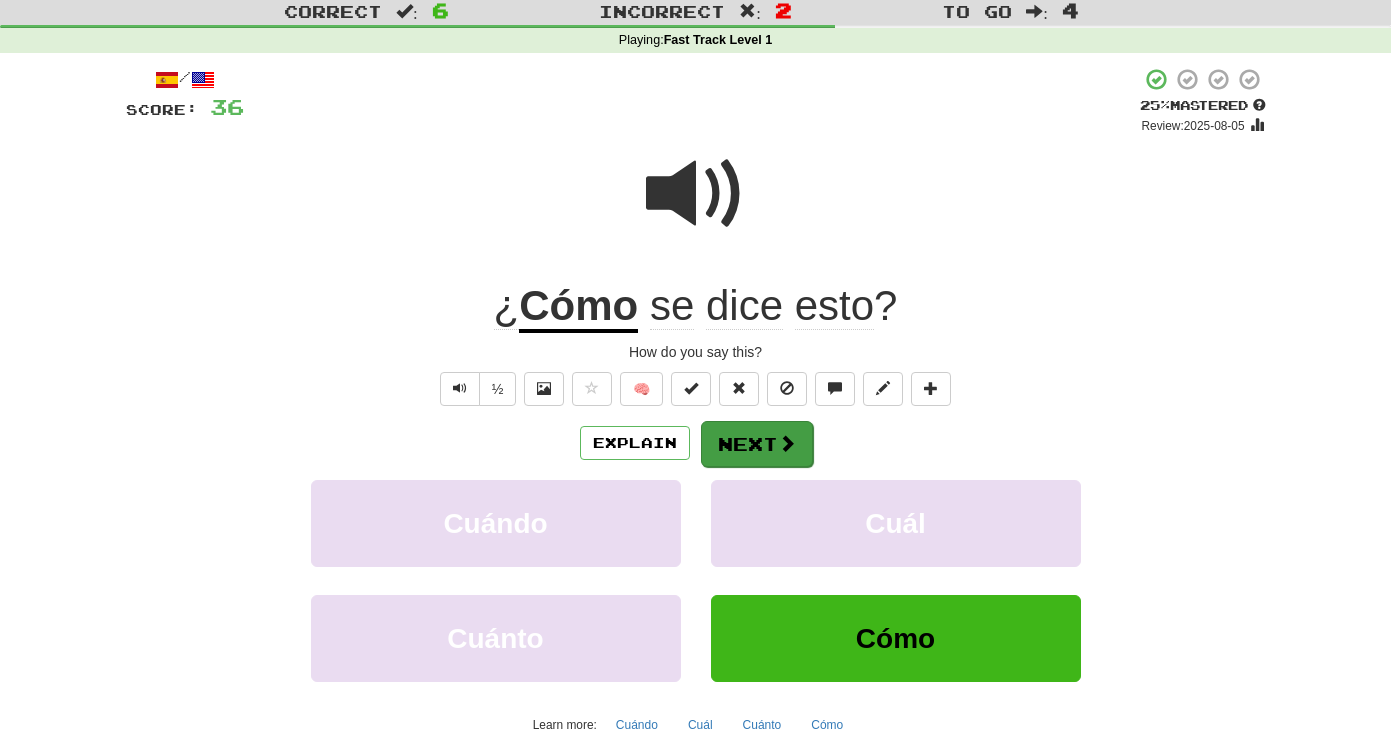click on "Next" at bounding box center (757, 444) 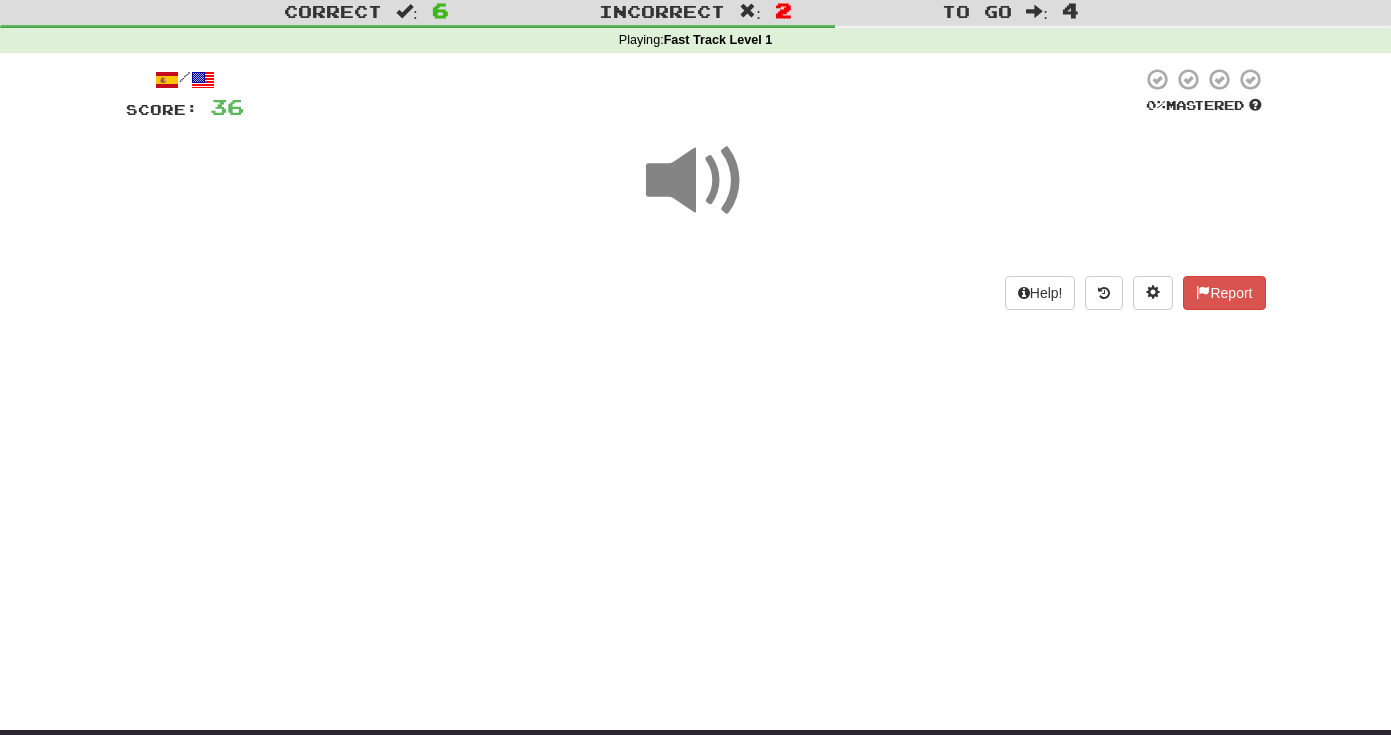 click at bounding box center (696, 181) 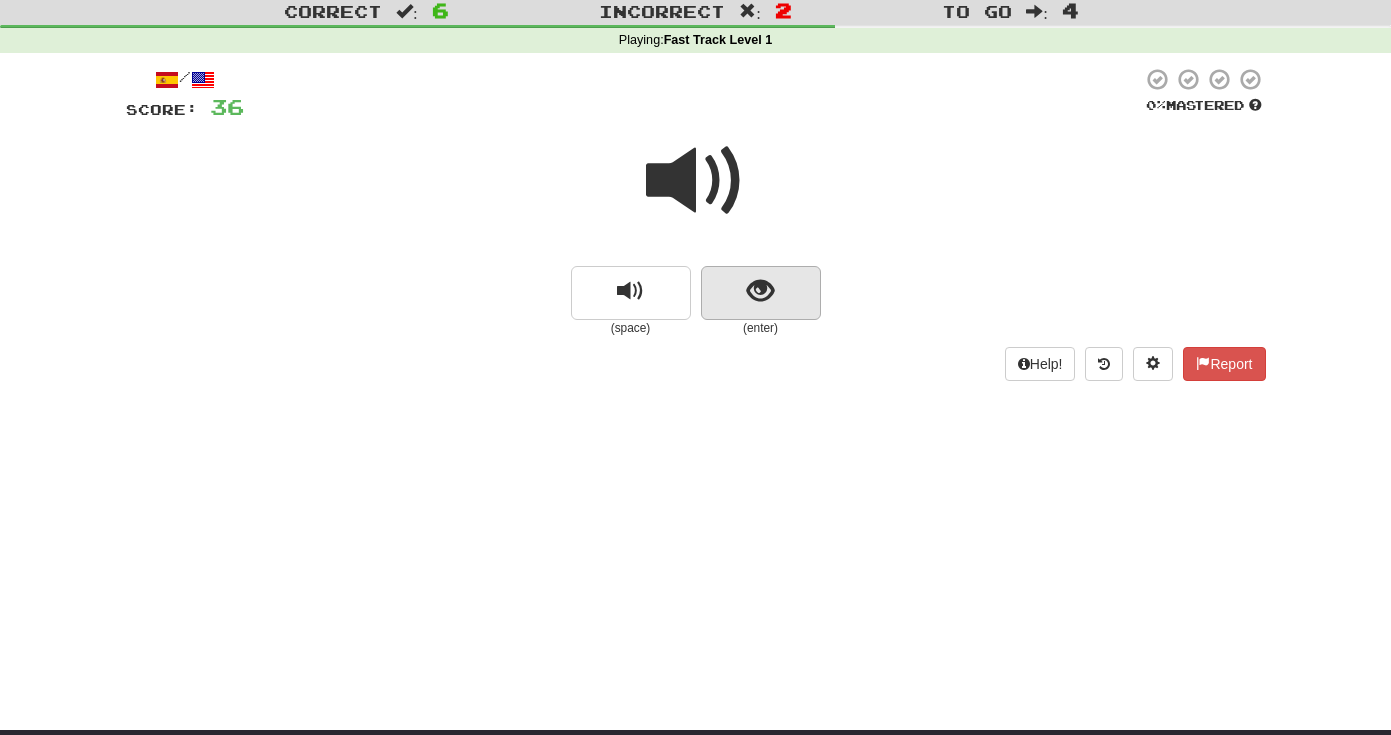 click at bounding box center (761, 293) 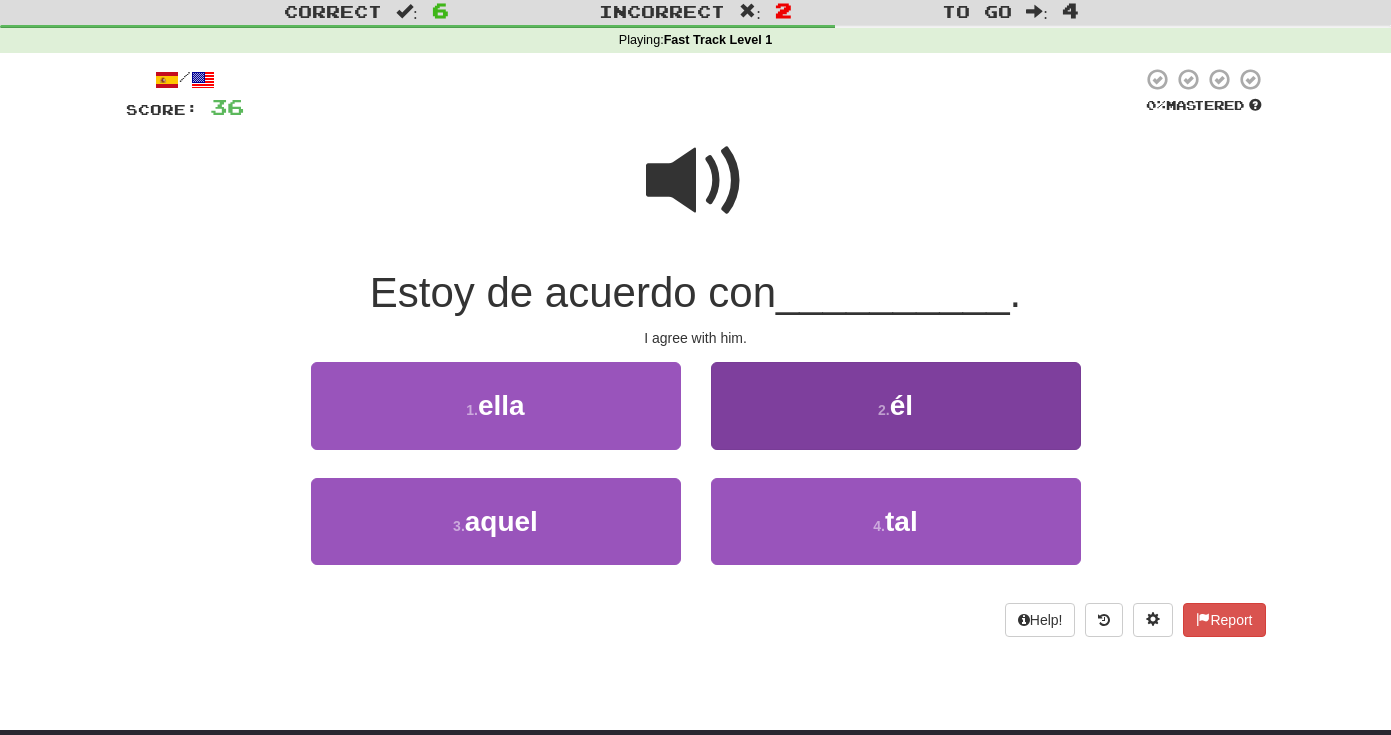 click on "2 .  él" at bounding box center (896, 405) 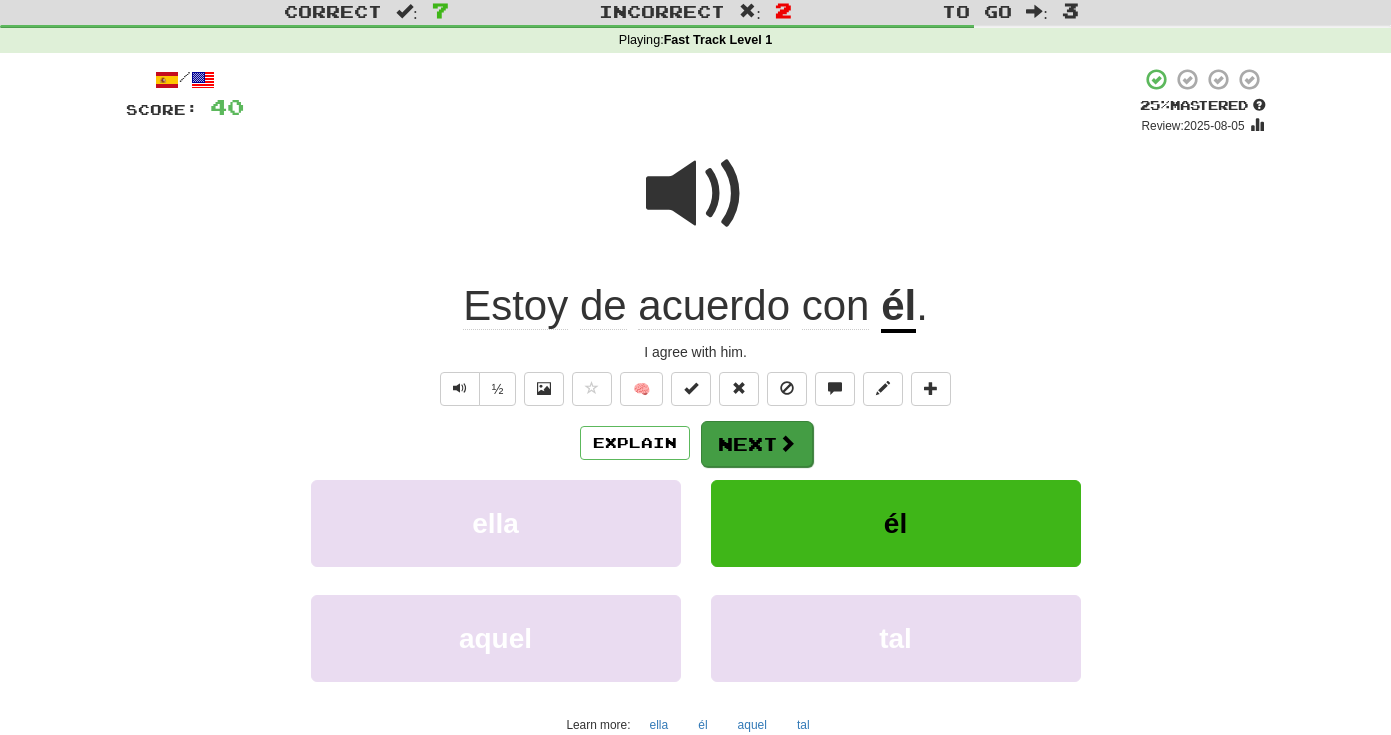 click at bounding box center (787, 443) 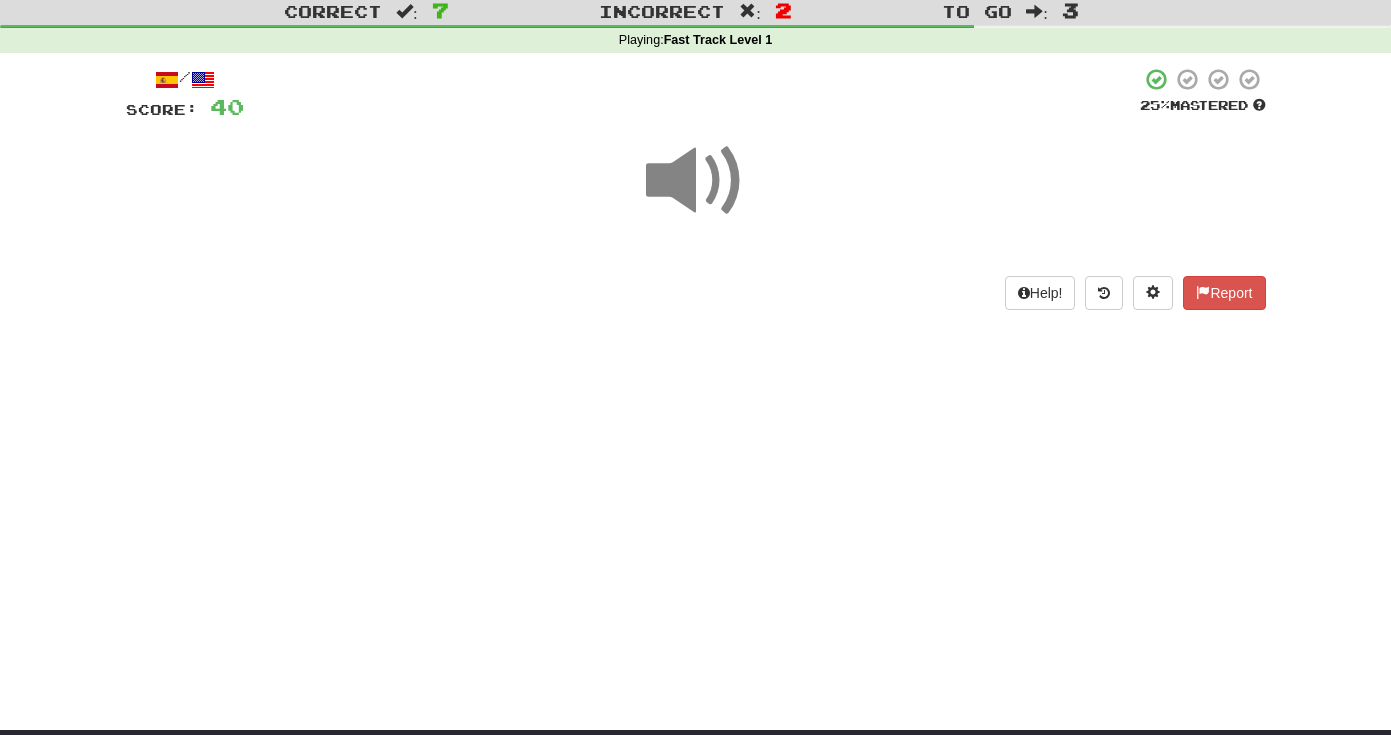 click at bounding box center (696, 181) 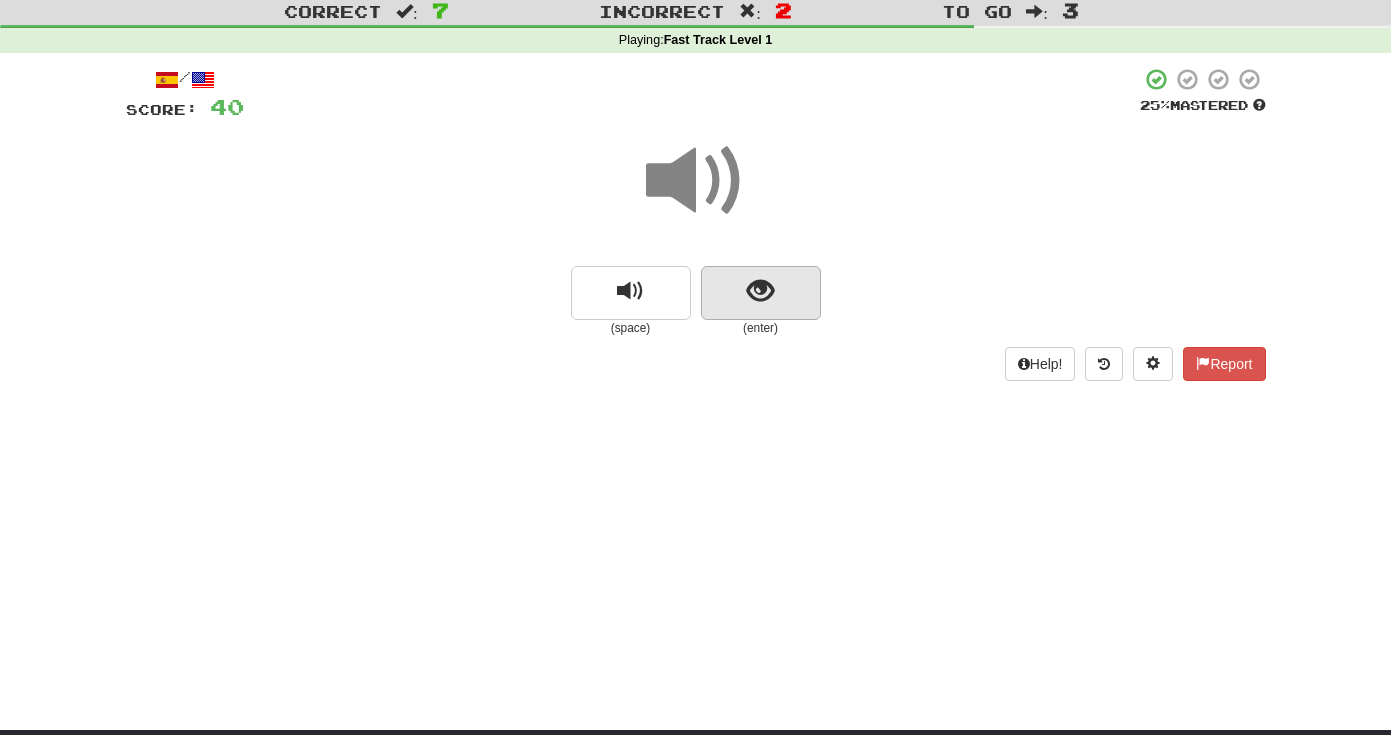 click at bounding box center (760, 291) 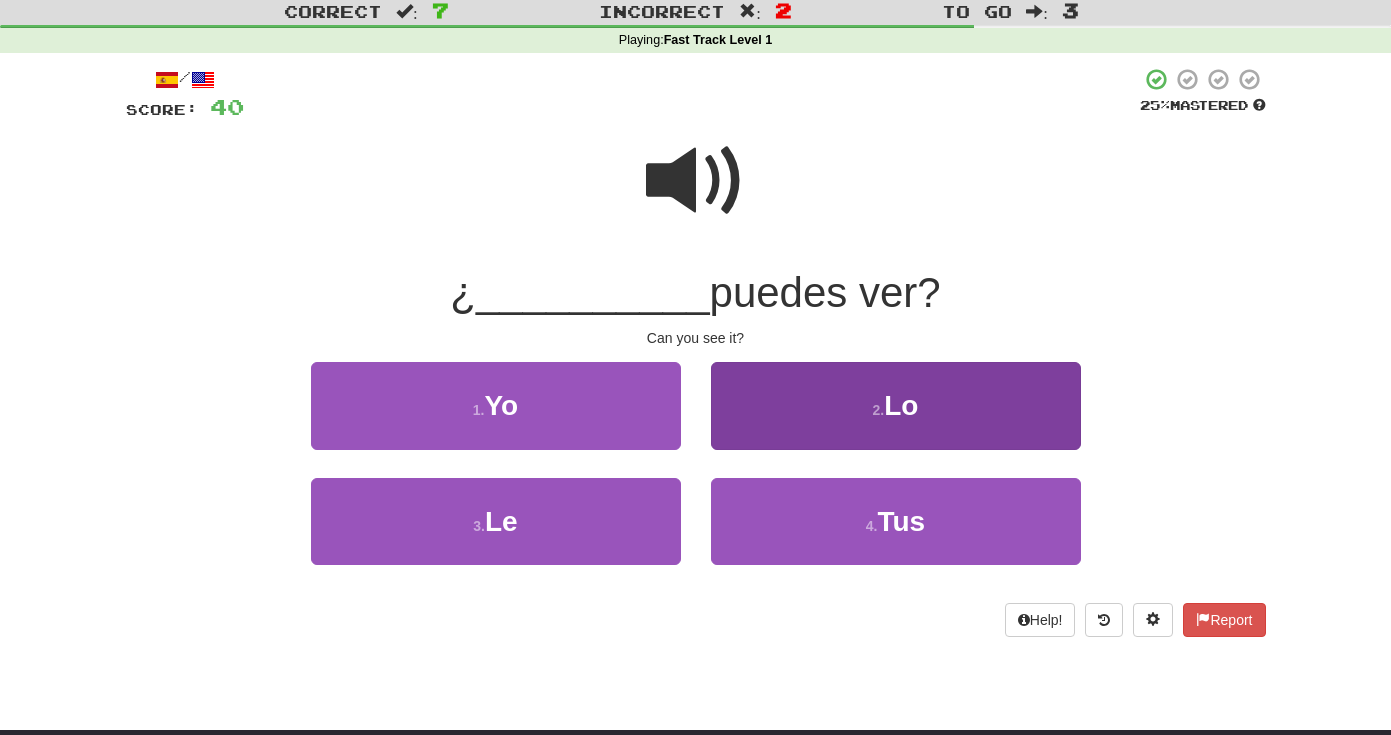 click on "2 .  Lo" at bounding box center [896, 405] 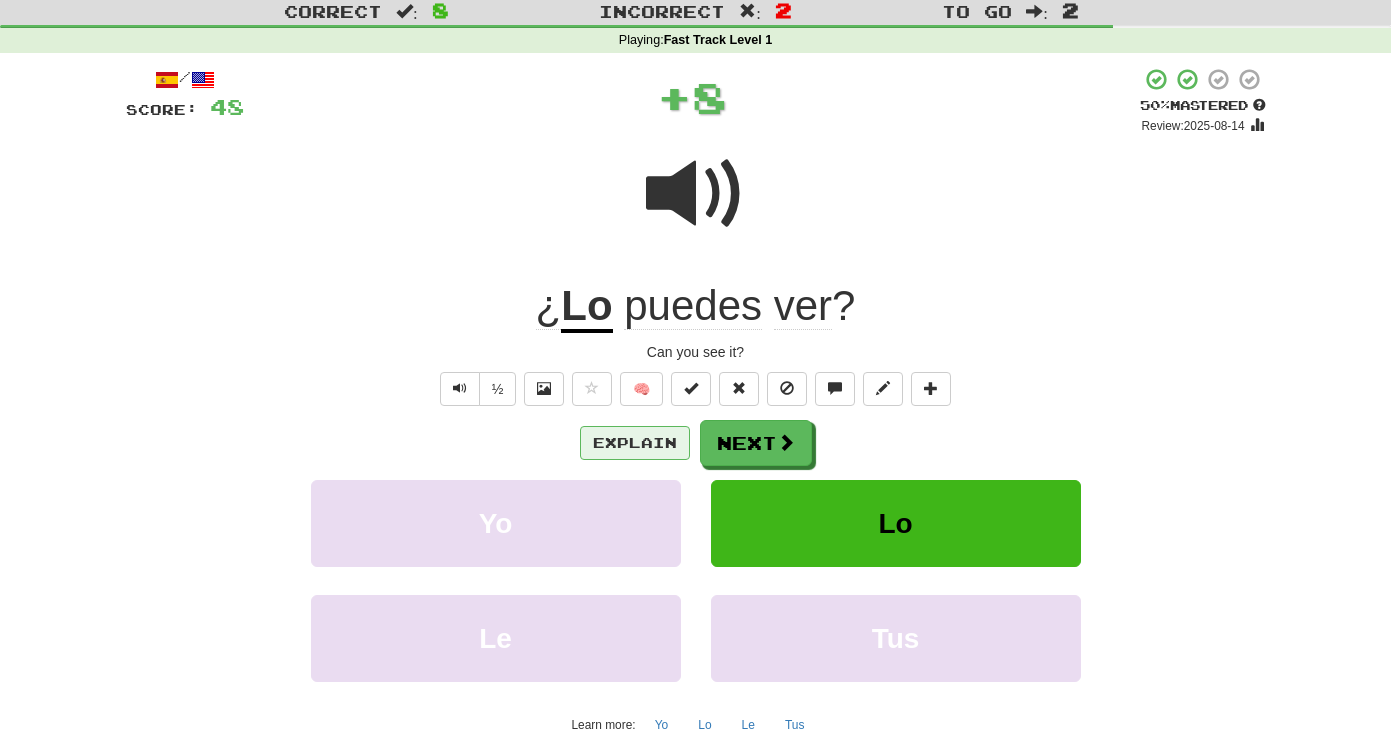 click on "Explain" at bounding box center [635, 443] 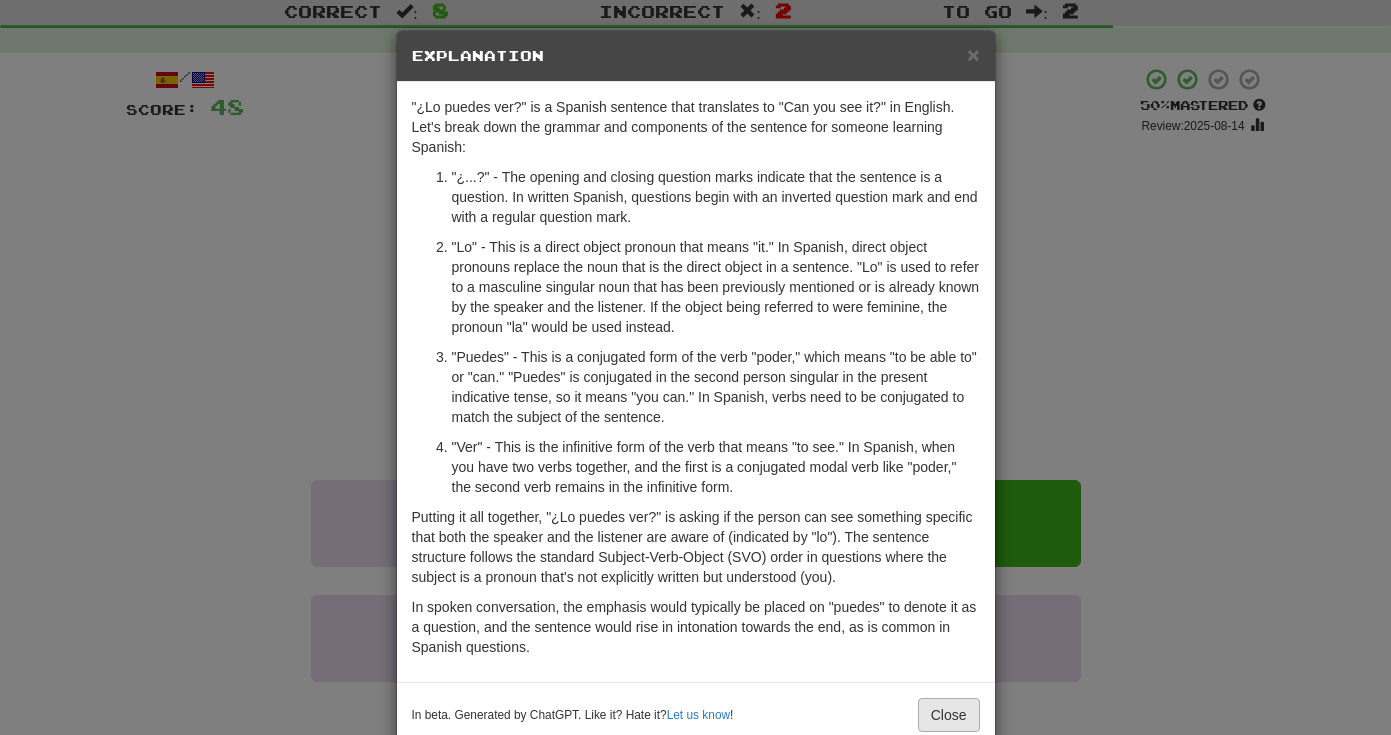 click on "Close" at bounding box center [949, 715] 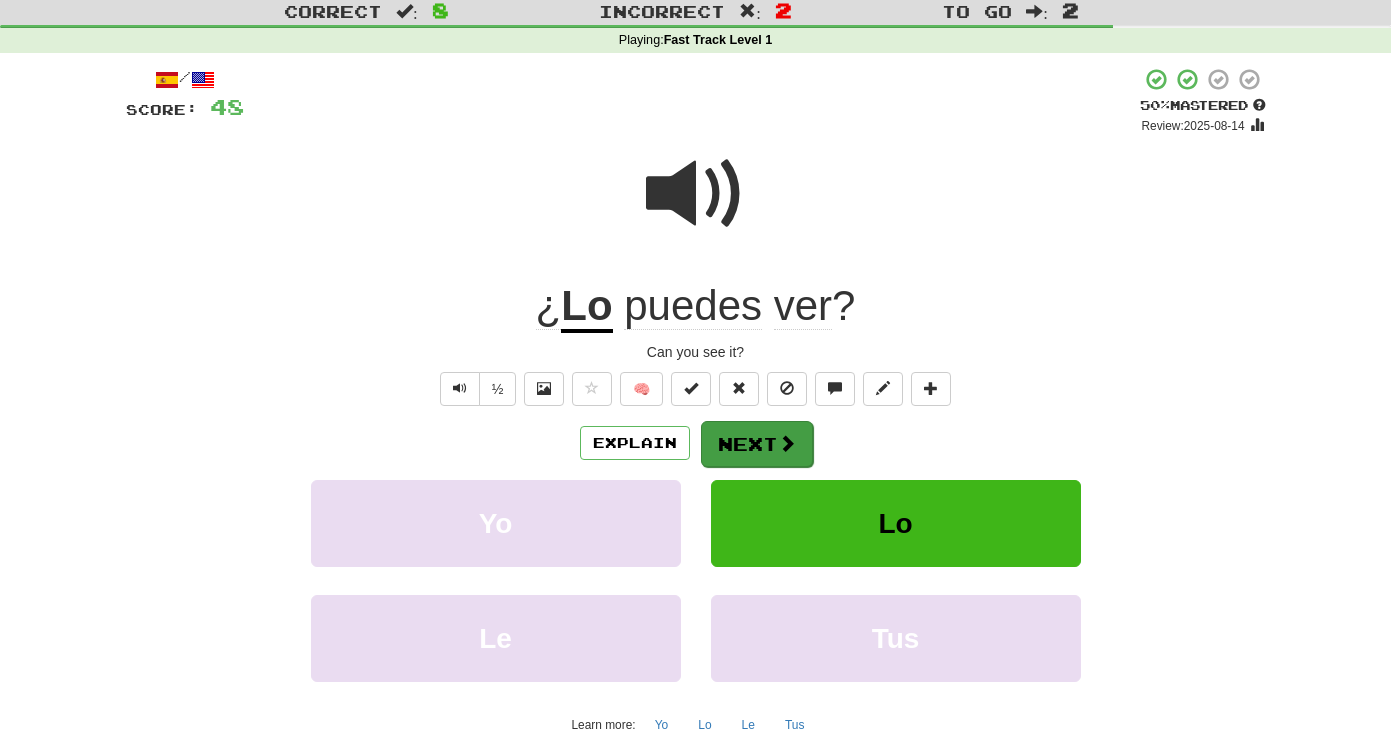 click on "Next" at bounding box center [757, 444] 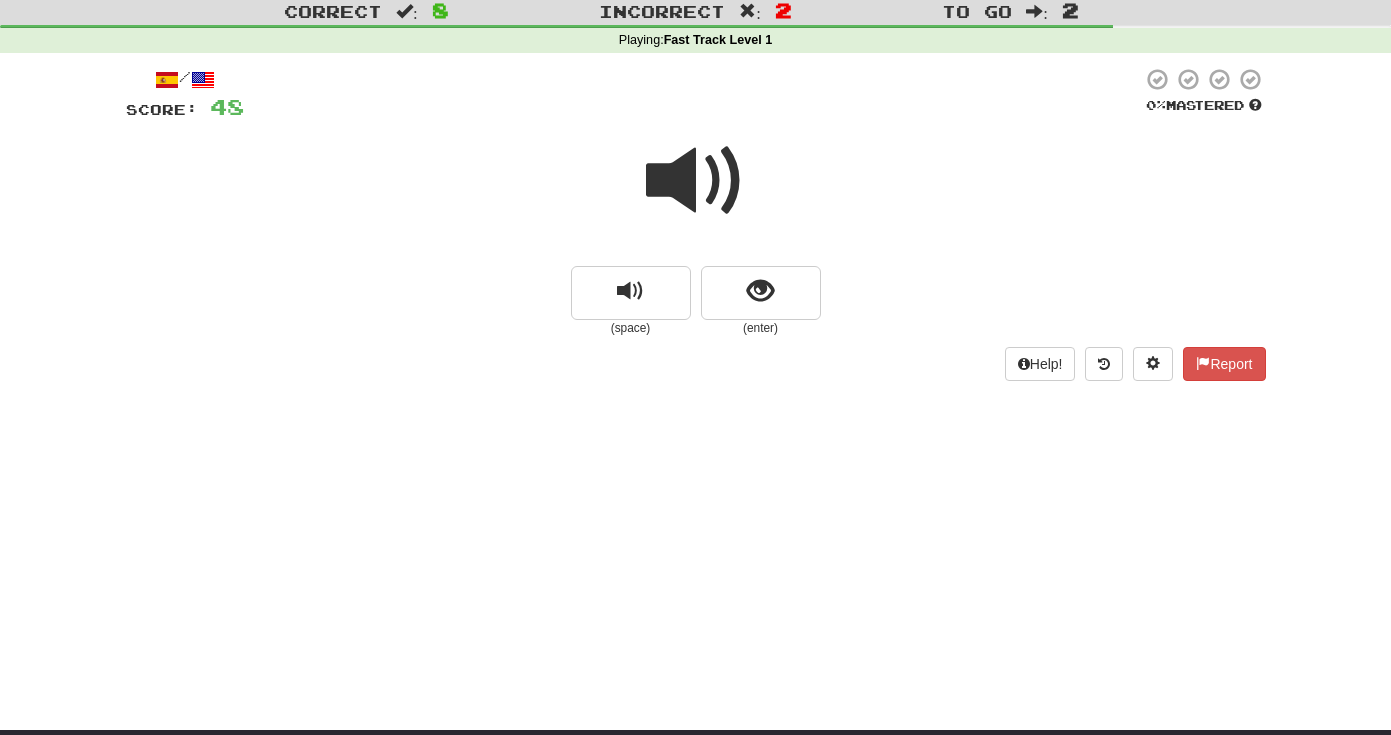 click at bounding box center (696, 181) 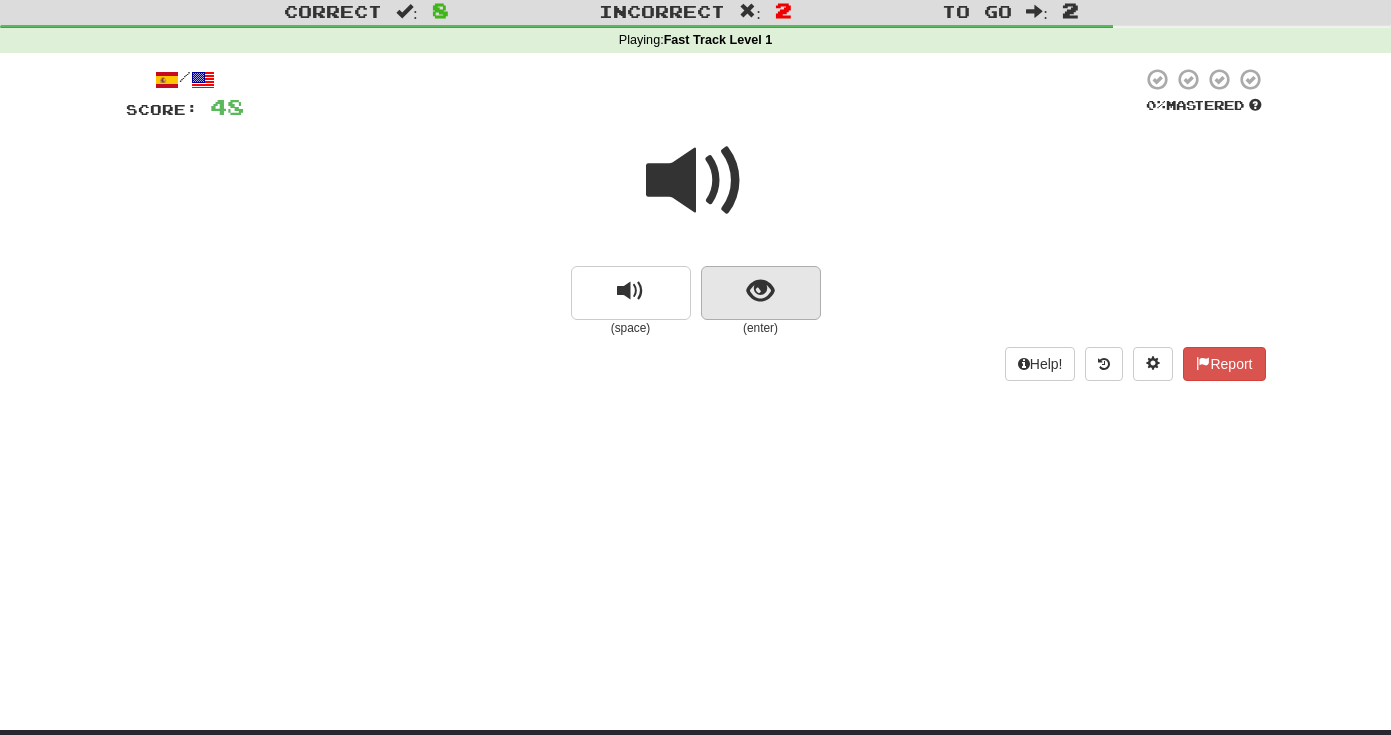 click at bounding box center [761, 293] 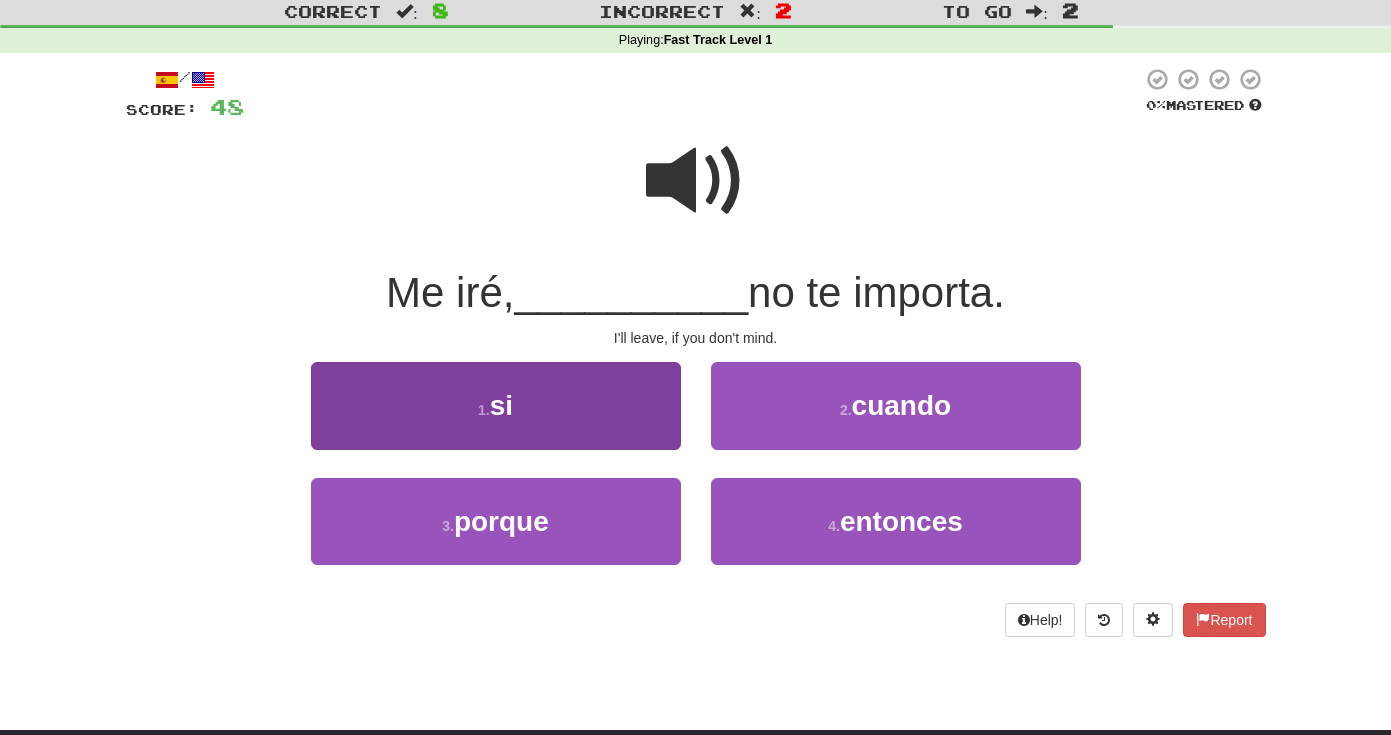 click on "1 .  si" at bounding box center (496, 405) 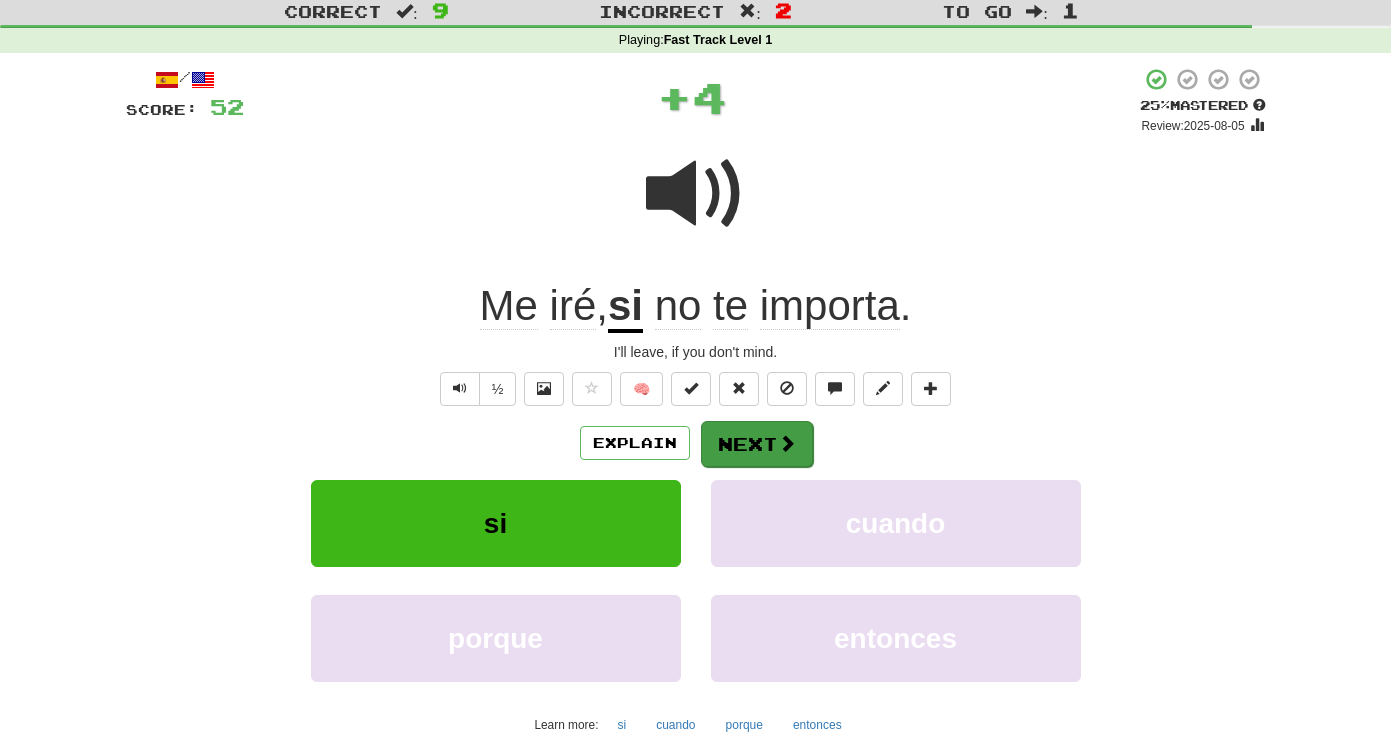 click on "Next" at bounding box center (757, 444) 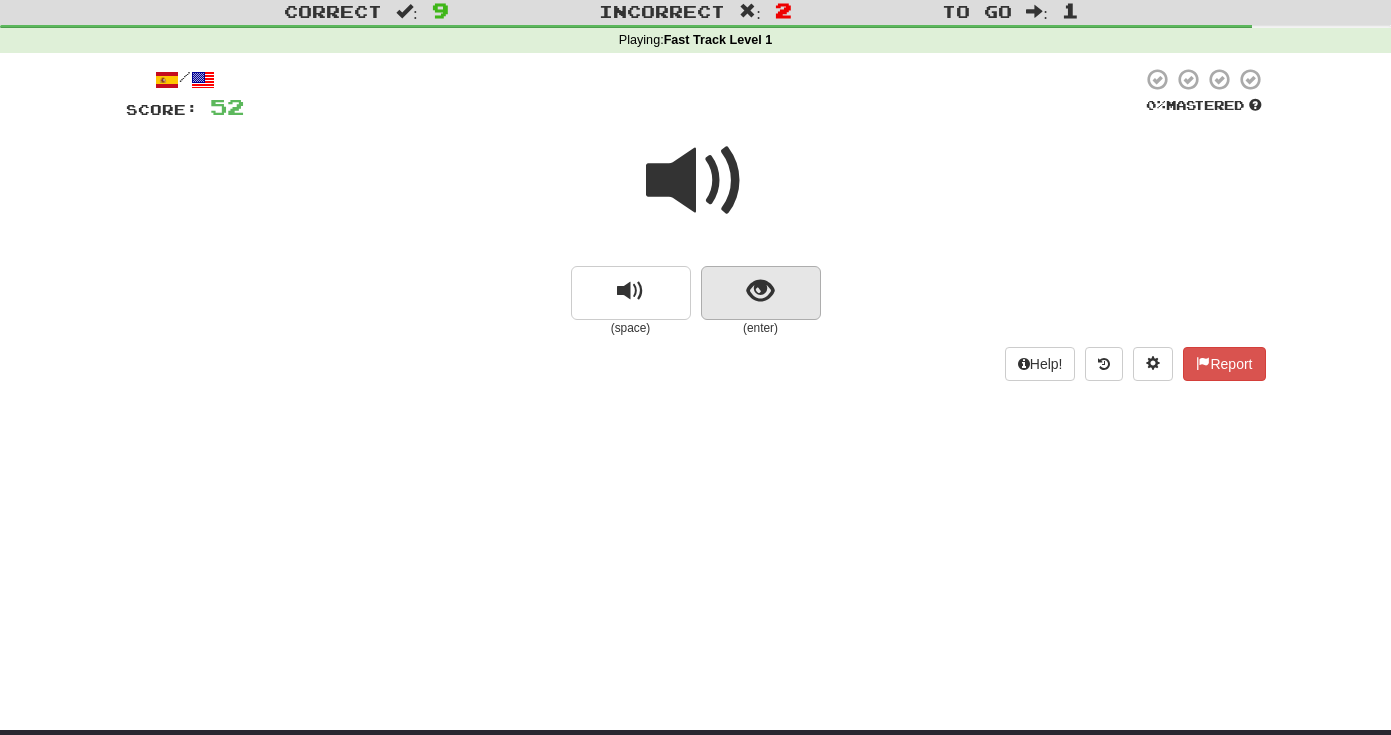 click at bounding box center [760, 291] 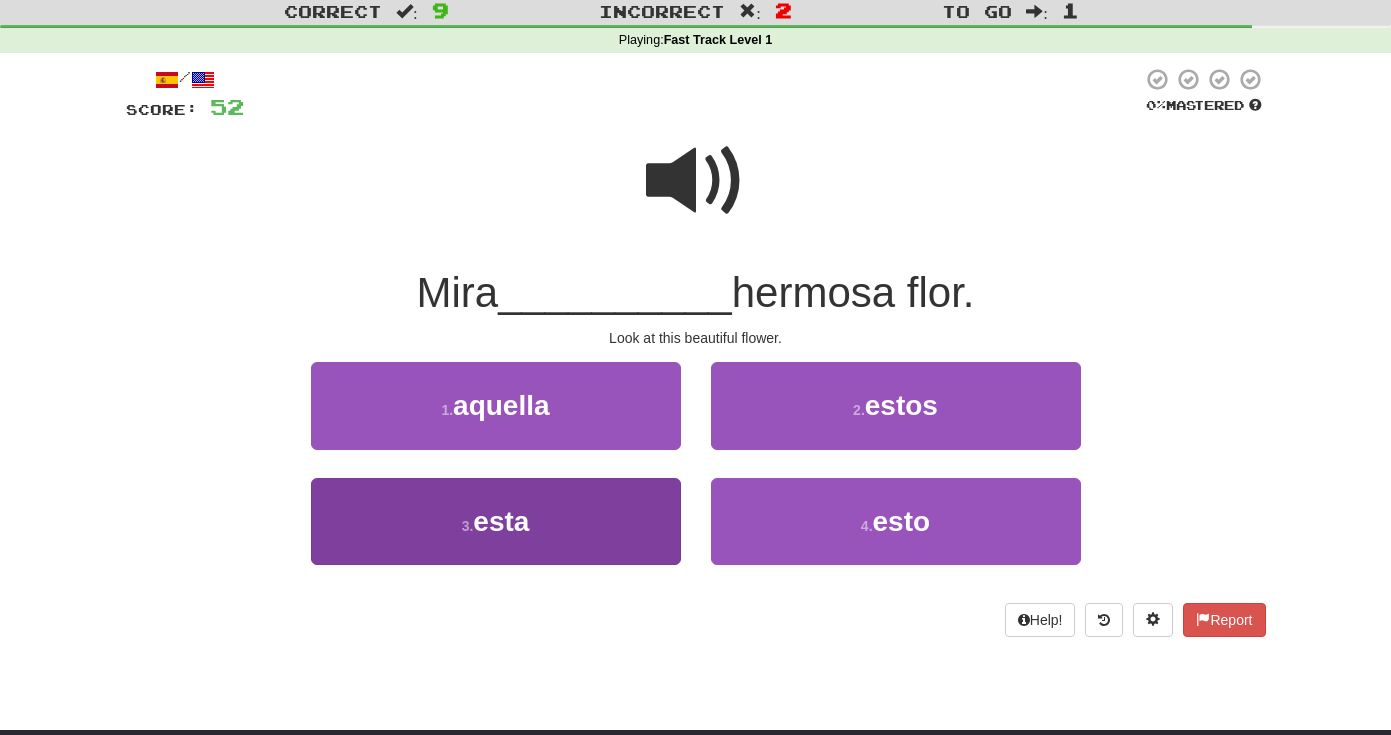 click on "3 .  esta" at bounding box center [496, 521] 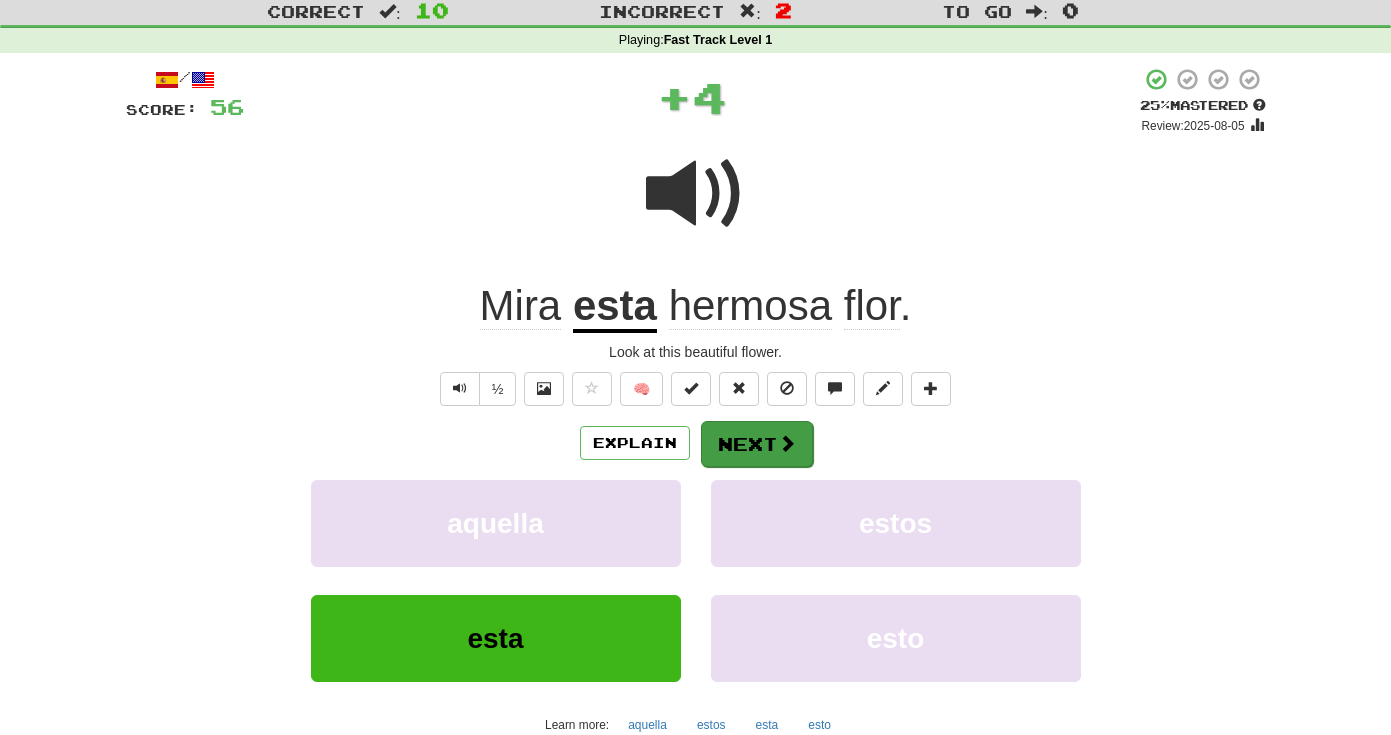 click at bounding box center [787, 443] 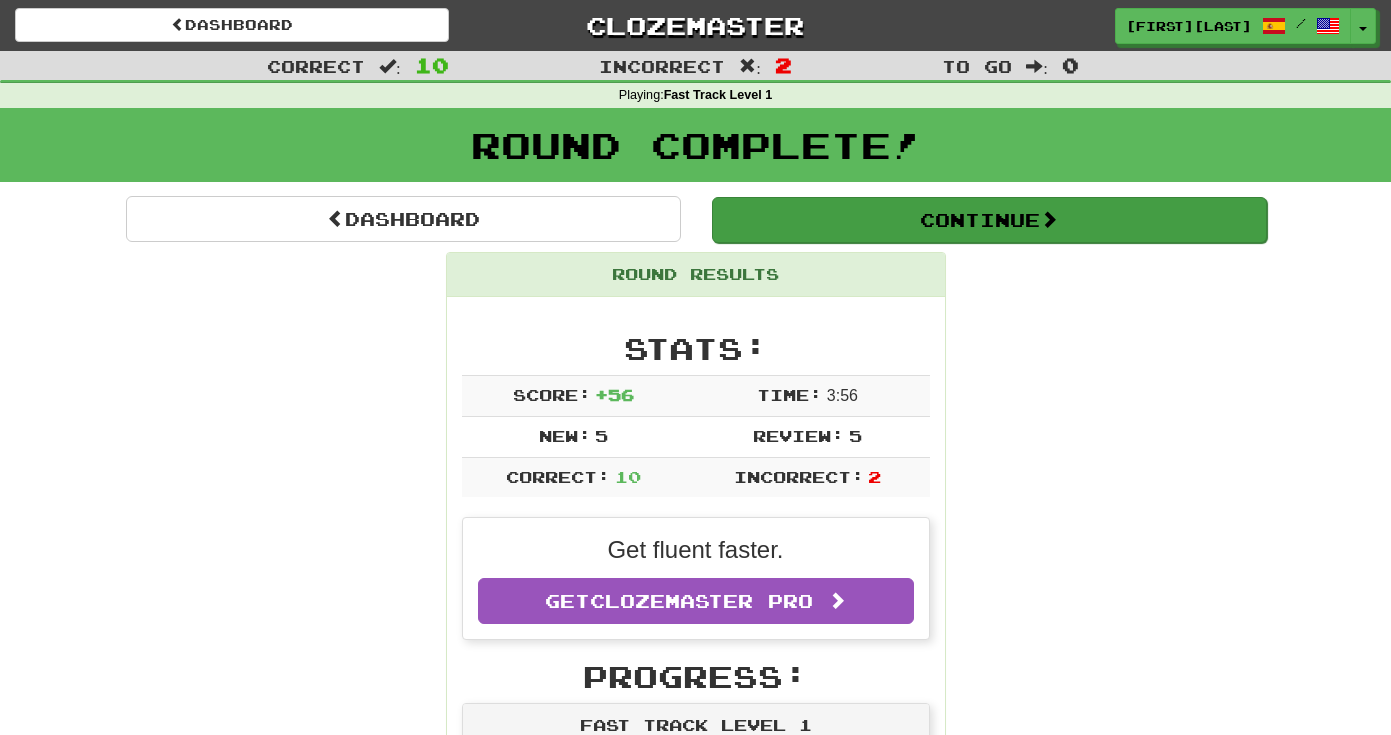 scroll, scrollTop: 0, scrollLeft: 0, axis: both 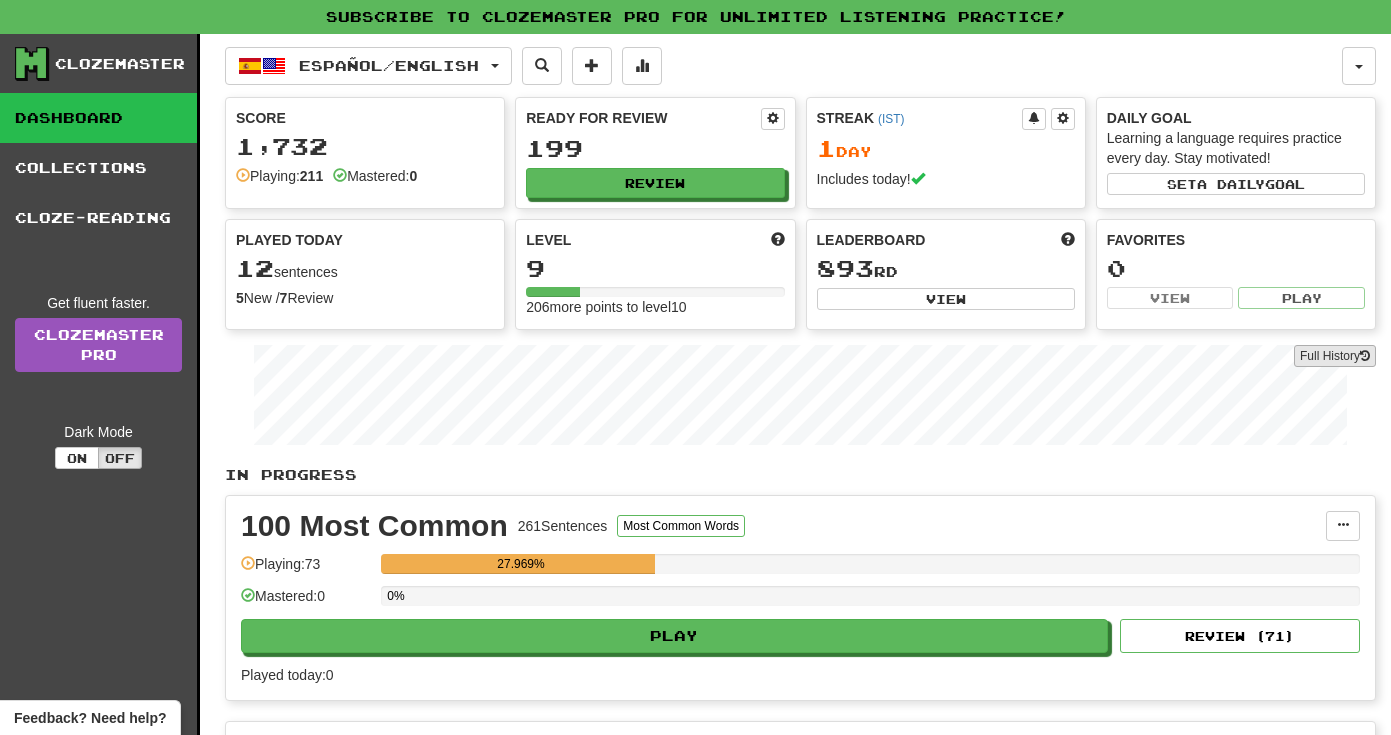 click on "Full History" at bounding box center (1335, 356) 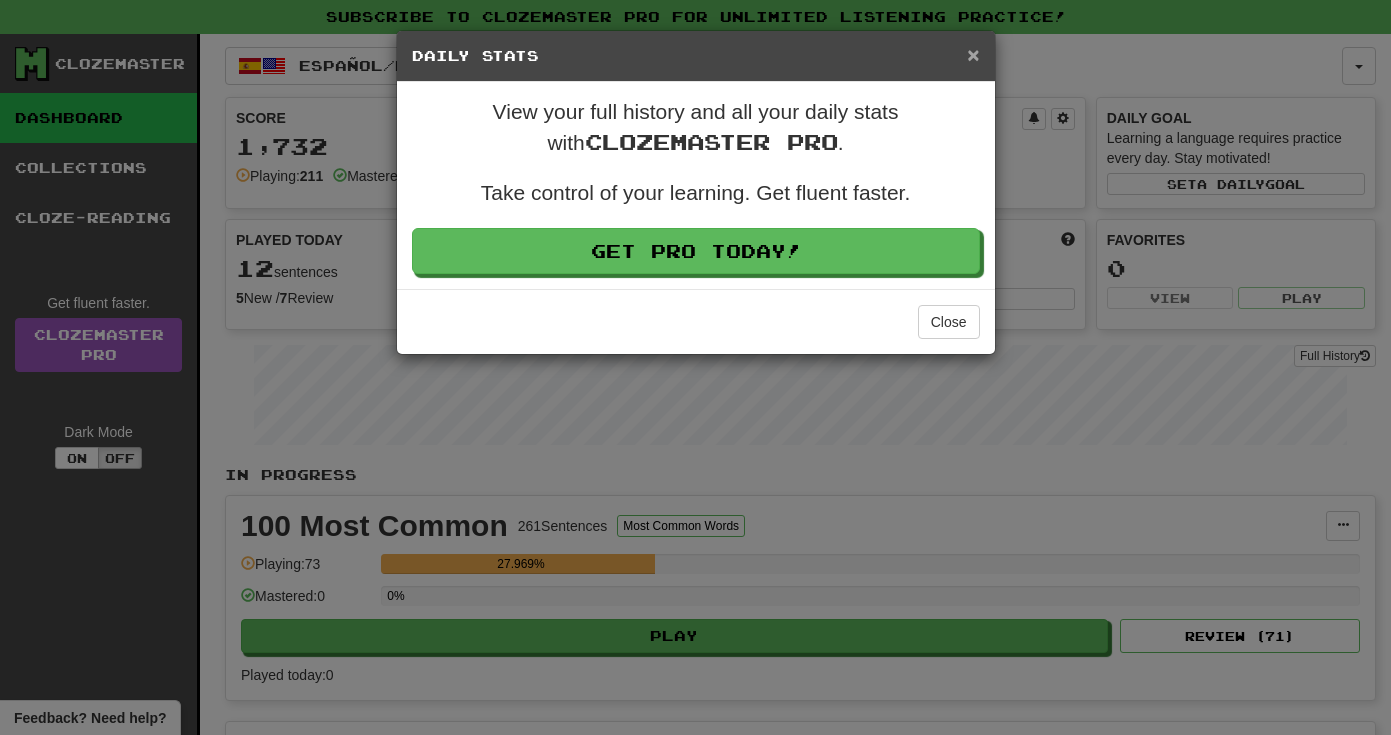 click on "×" at bounding box center [973, 54] 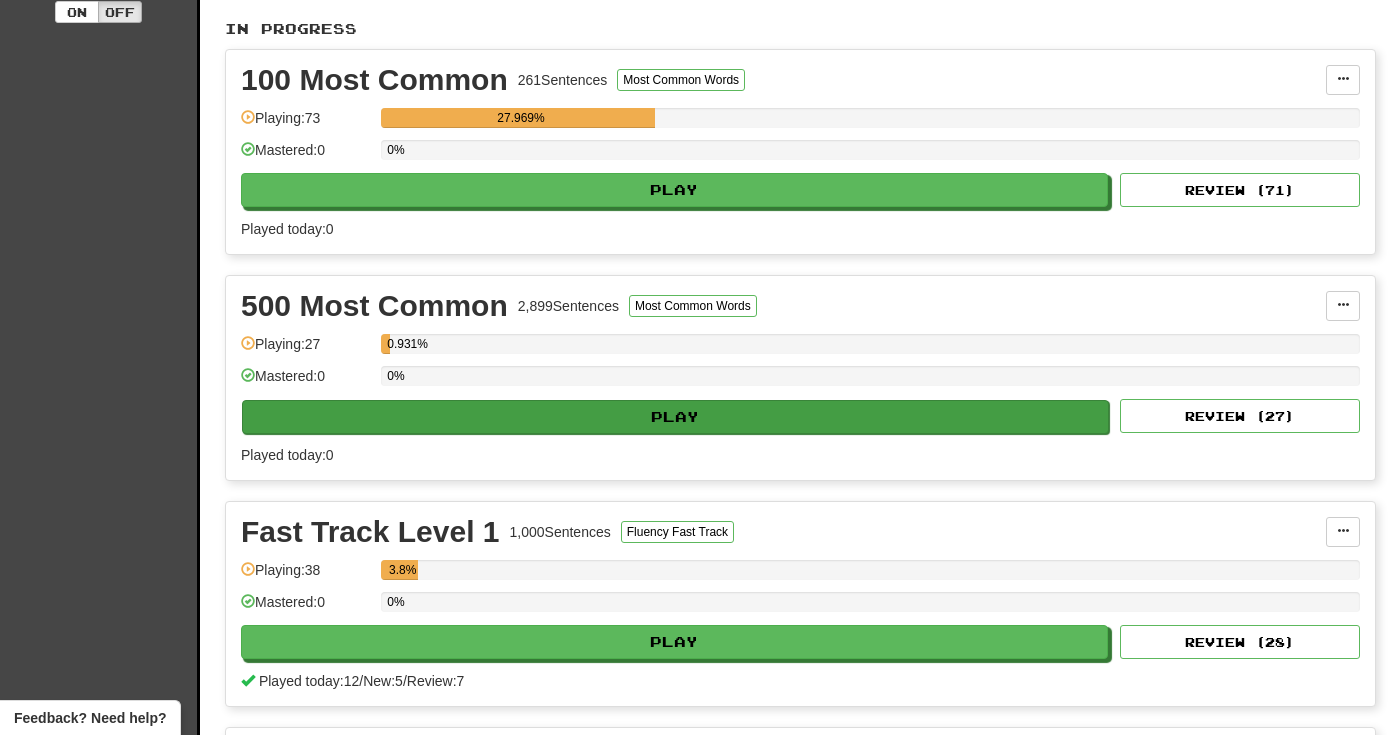 scroll, scrollTop: 447, scrollLeft: 0, axis: vertical 